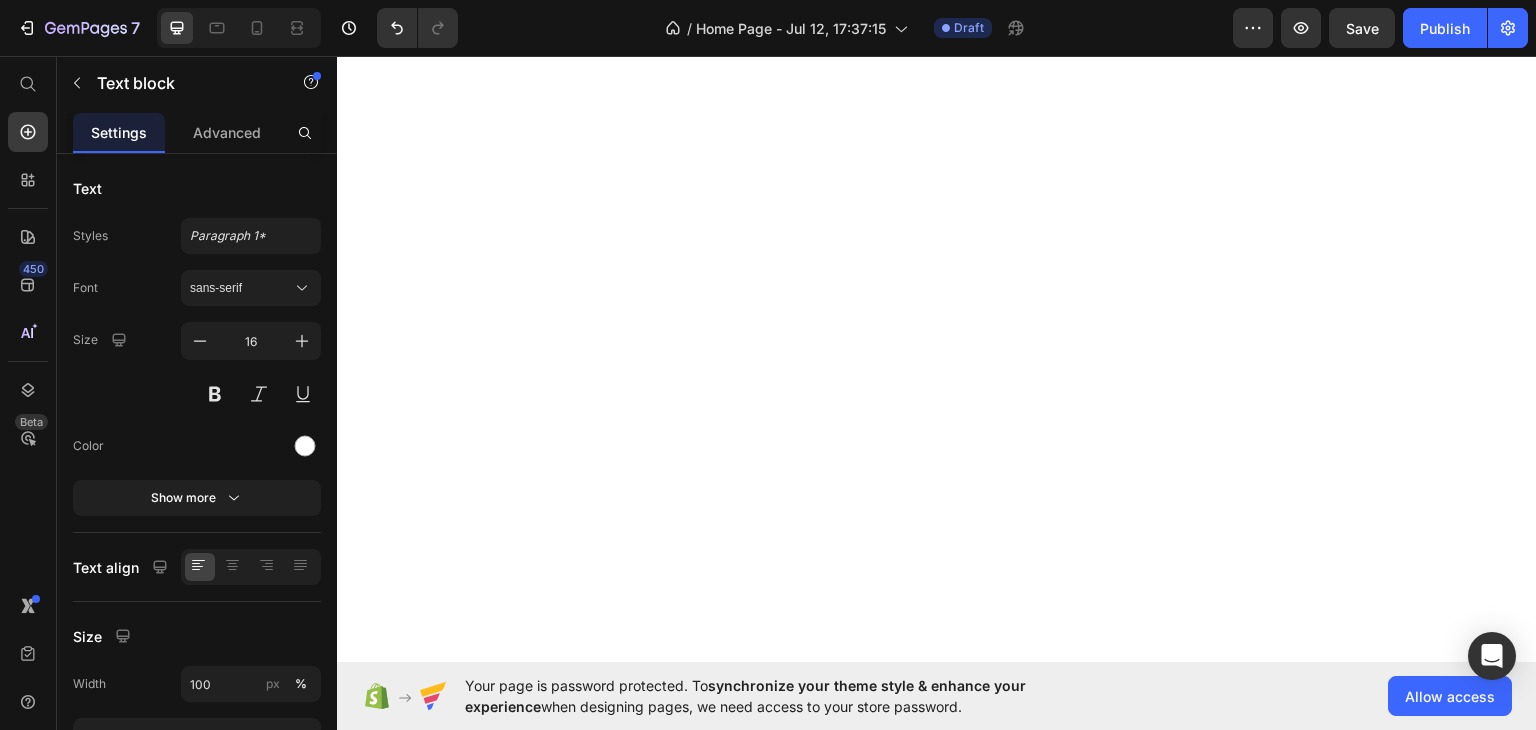 scroll, scrollTop: 0, scrollLeft: 0, axis: both 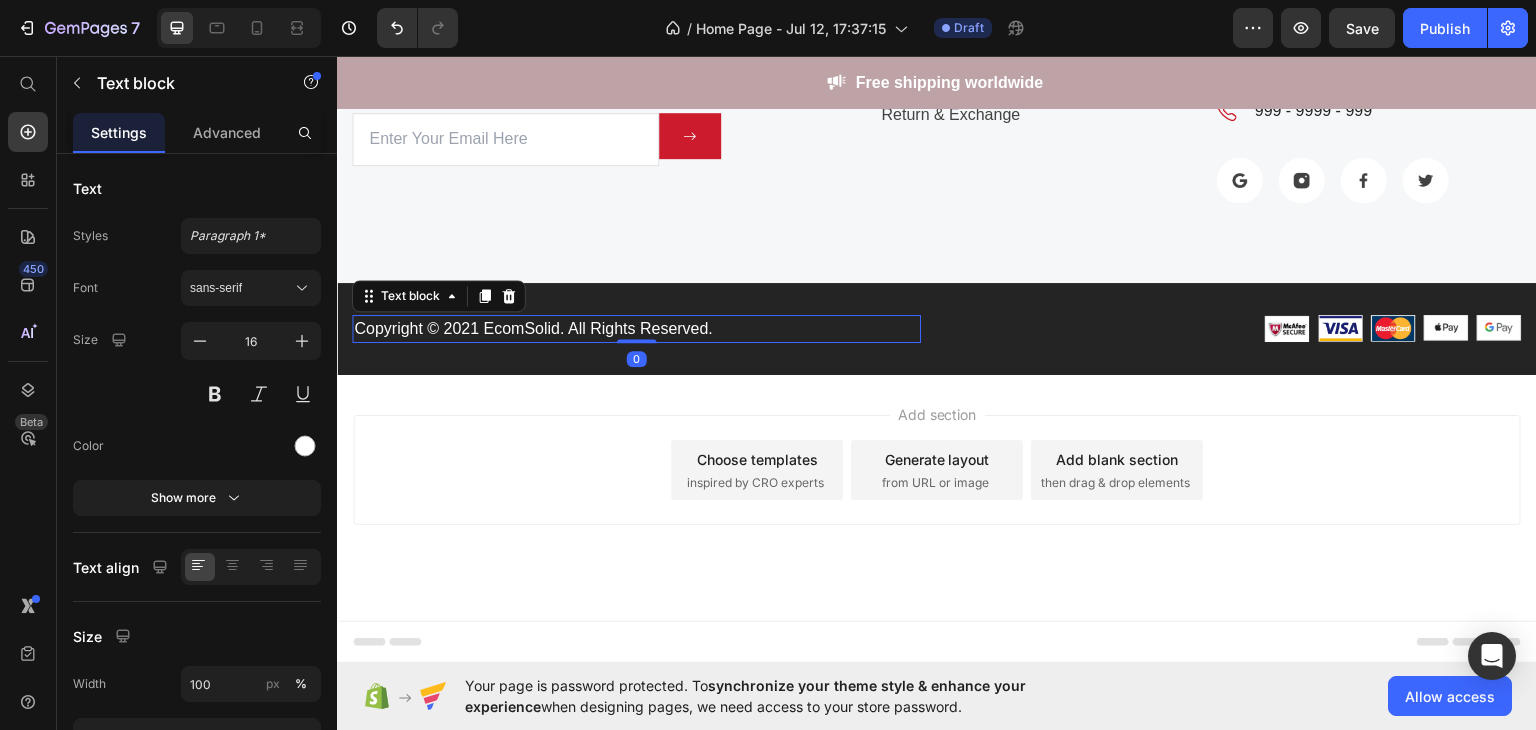 click on "Newsletter Text block Great news! You can get 20% off your first order when you sign-up for our newsletter. Text block Email Field       Submit Button Row Newsletter Row" at bounding box center (583, 89) 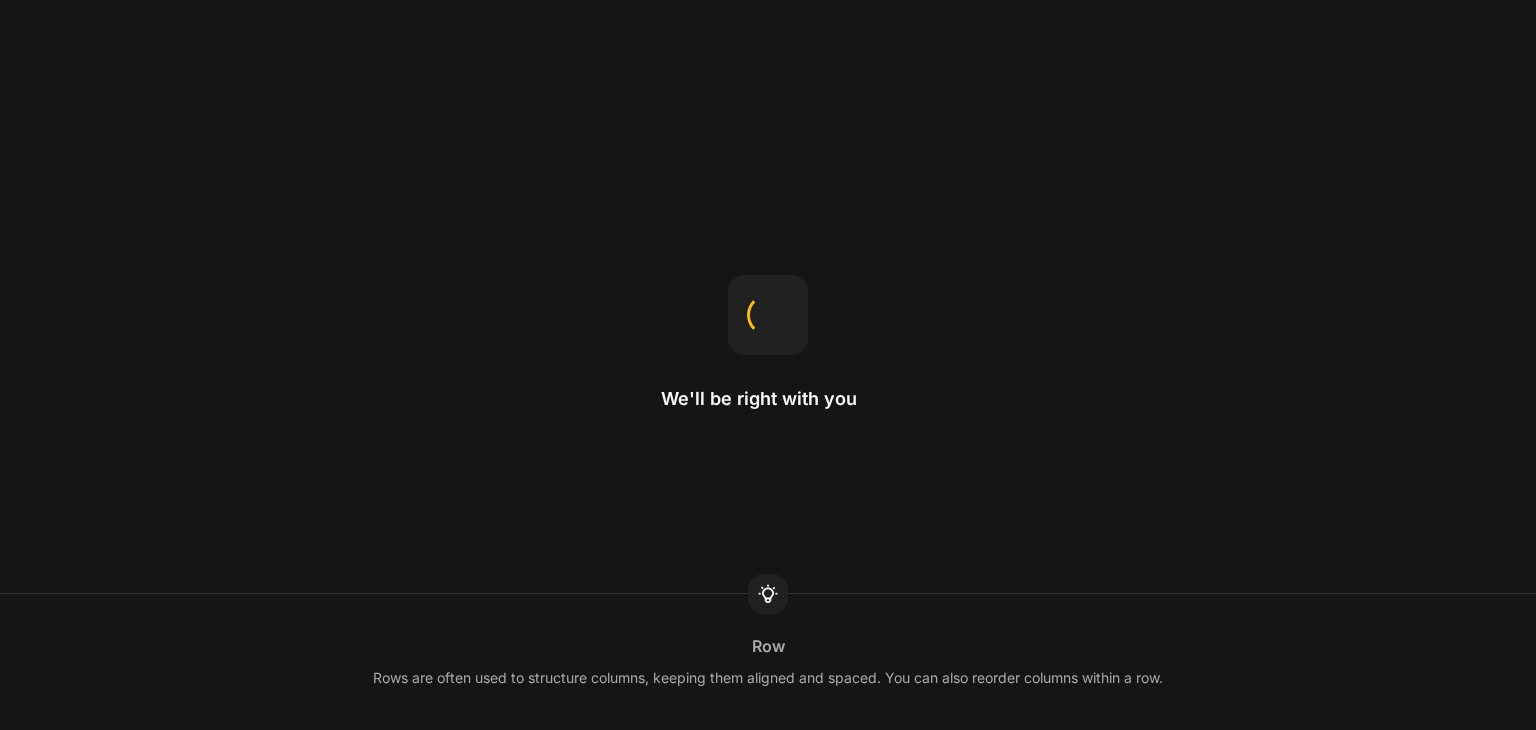 scroll, scrollTop: 0, scrollLeft: 0, axis: both 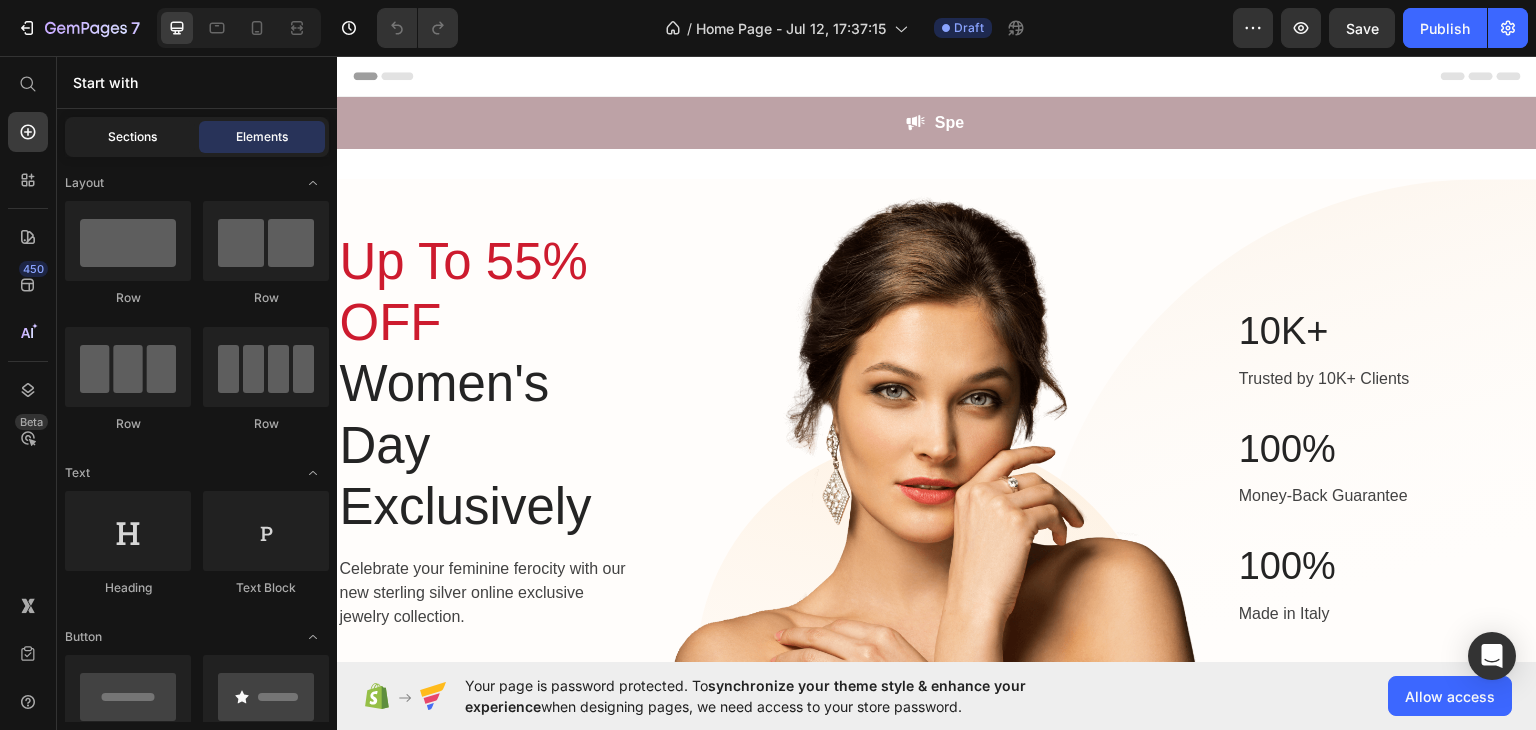 click on "Sections" 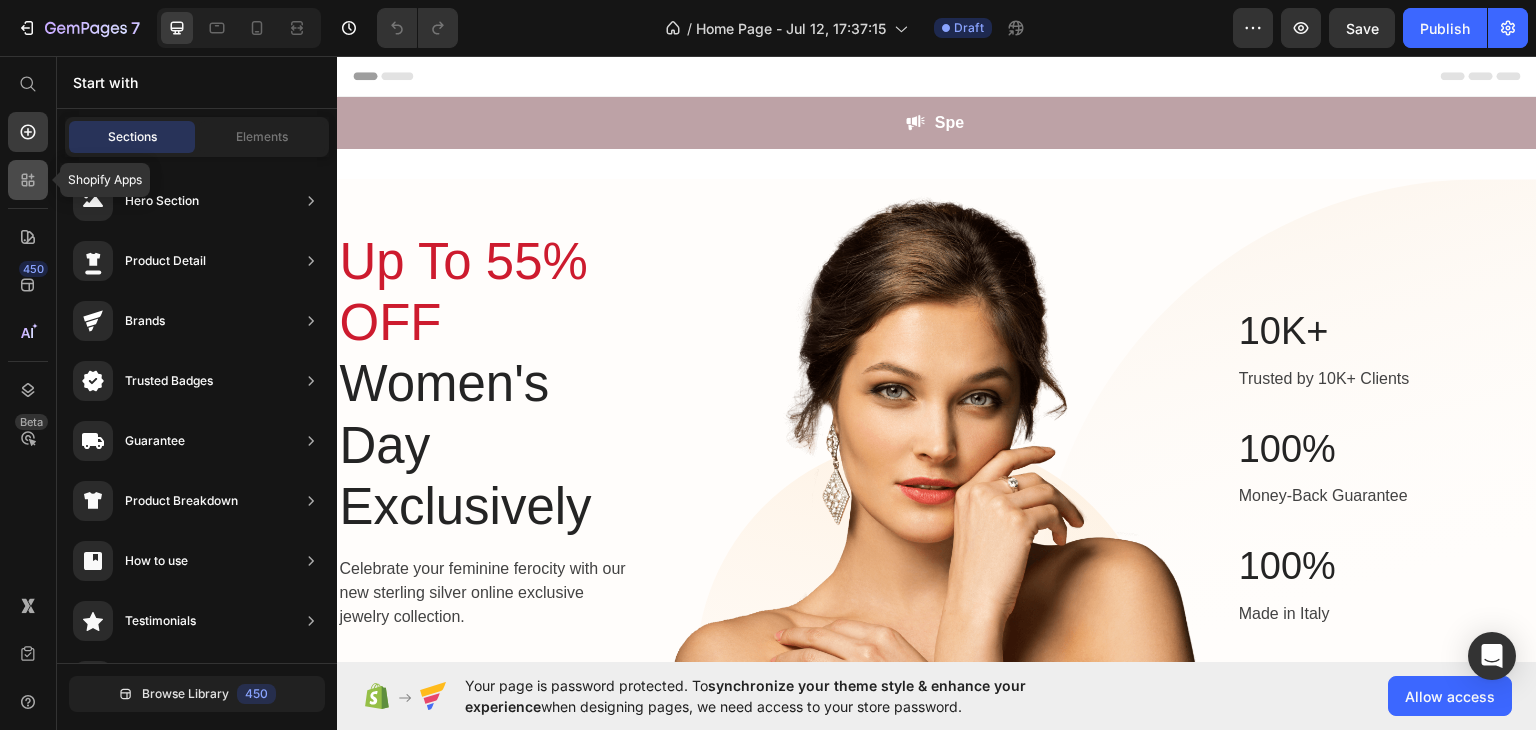 click 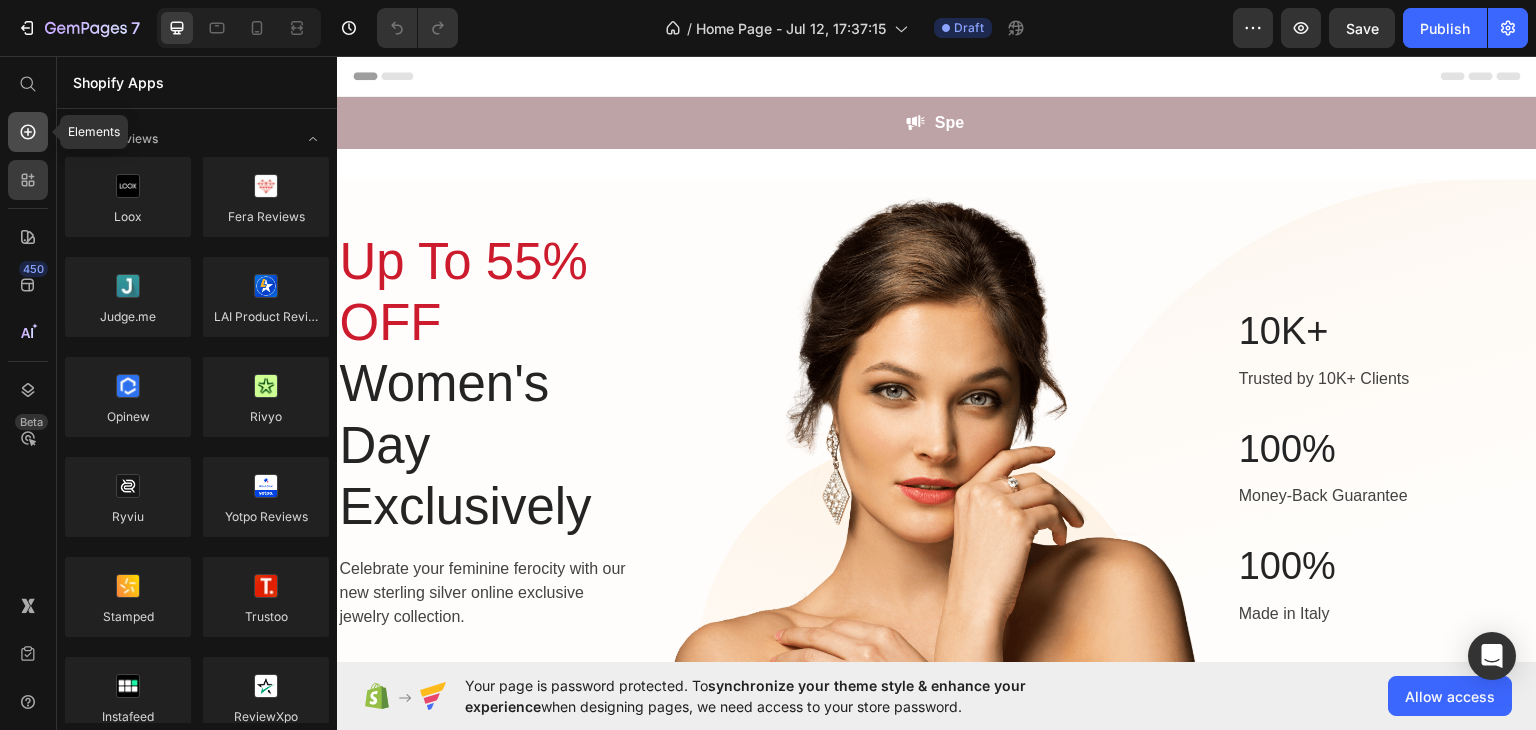 click 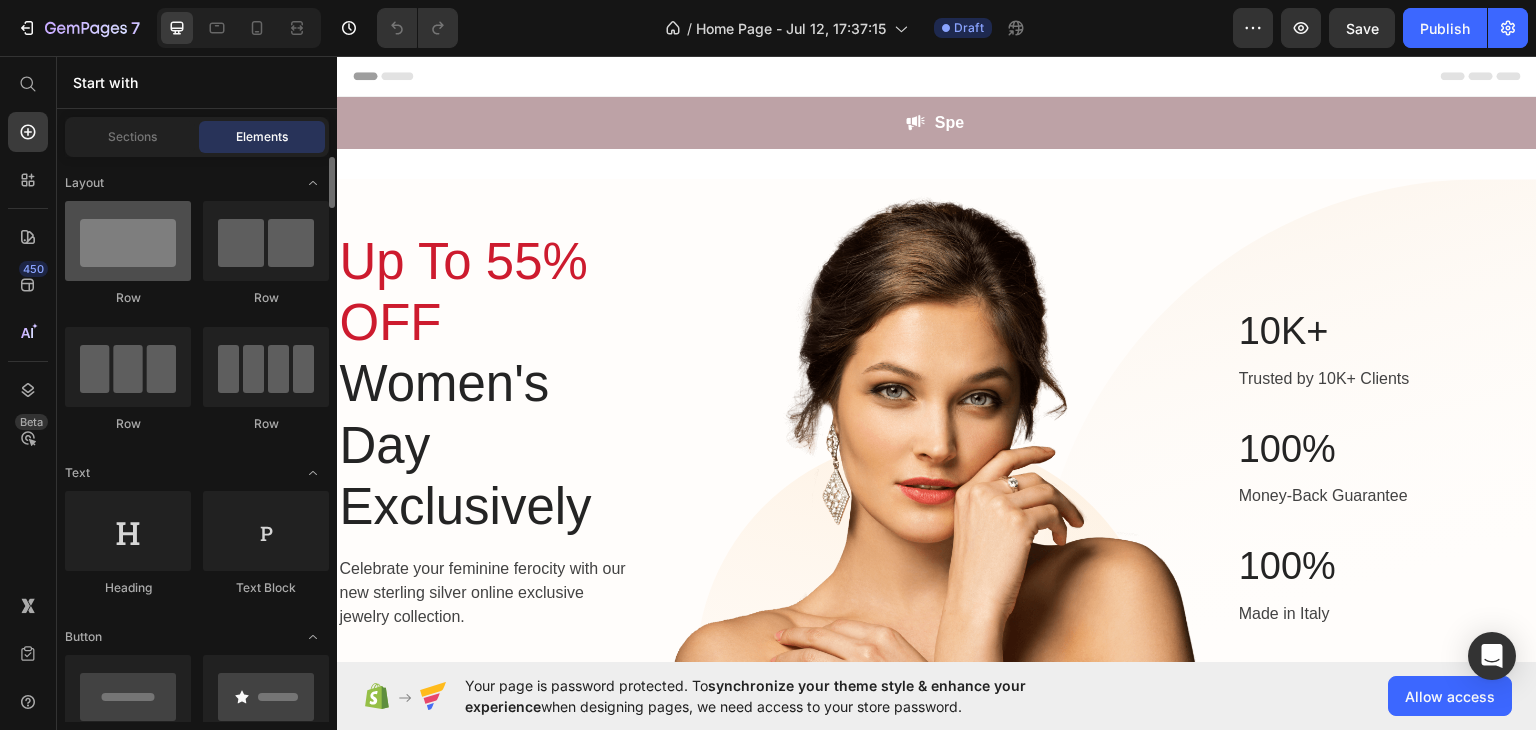 click at bounding box center [128, 241] 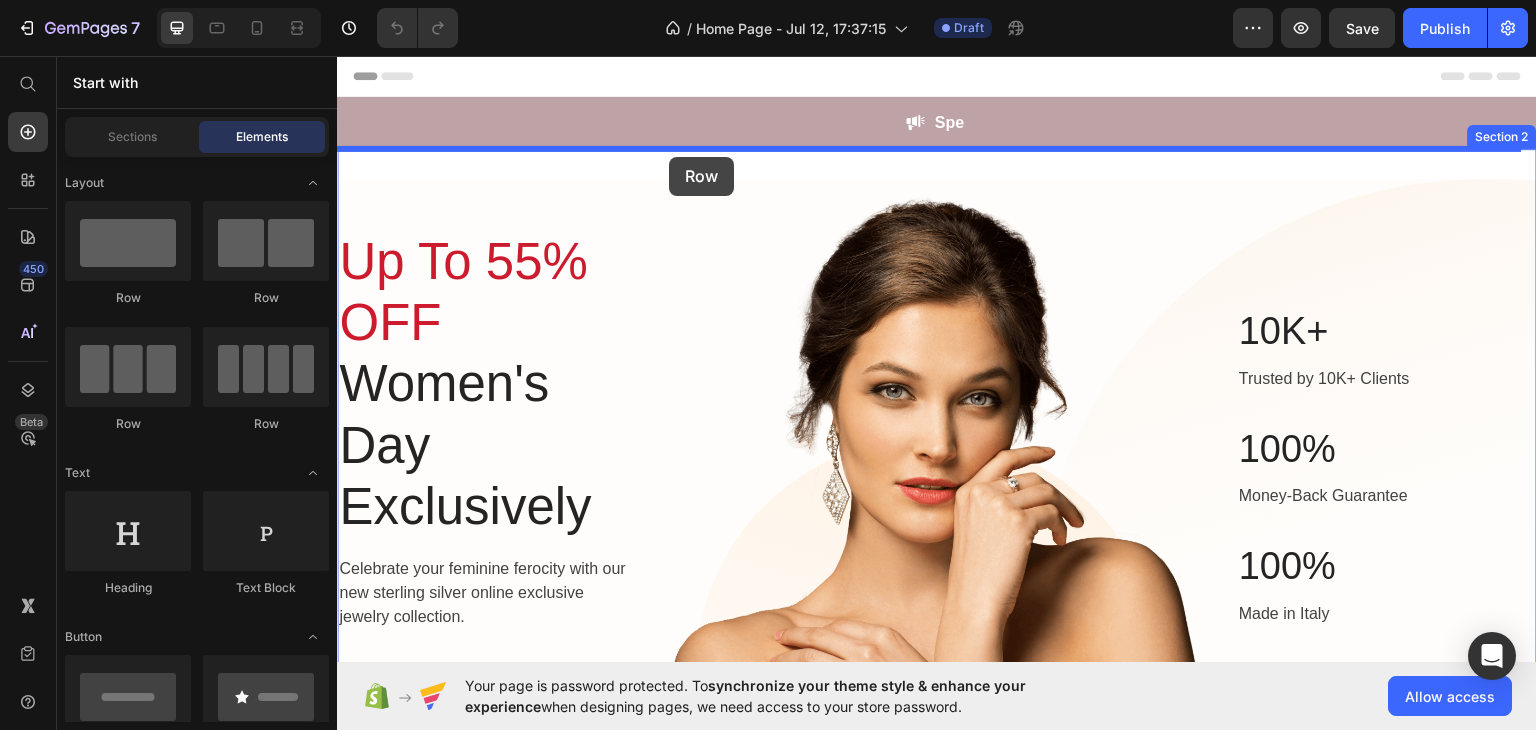 drag, startPoint x: 485, startPoint y: 304, endPoint x: 669, endPoint y: 156, distance: 236.13556 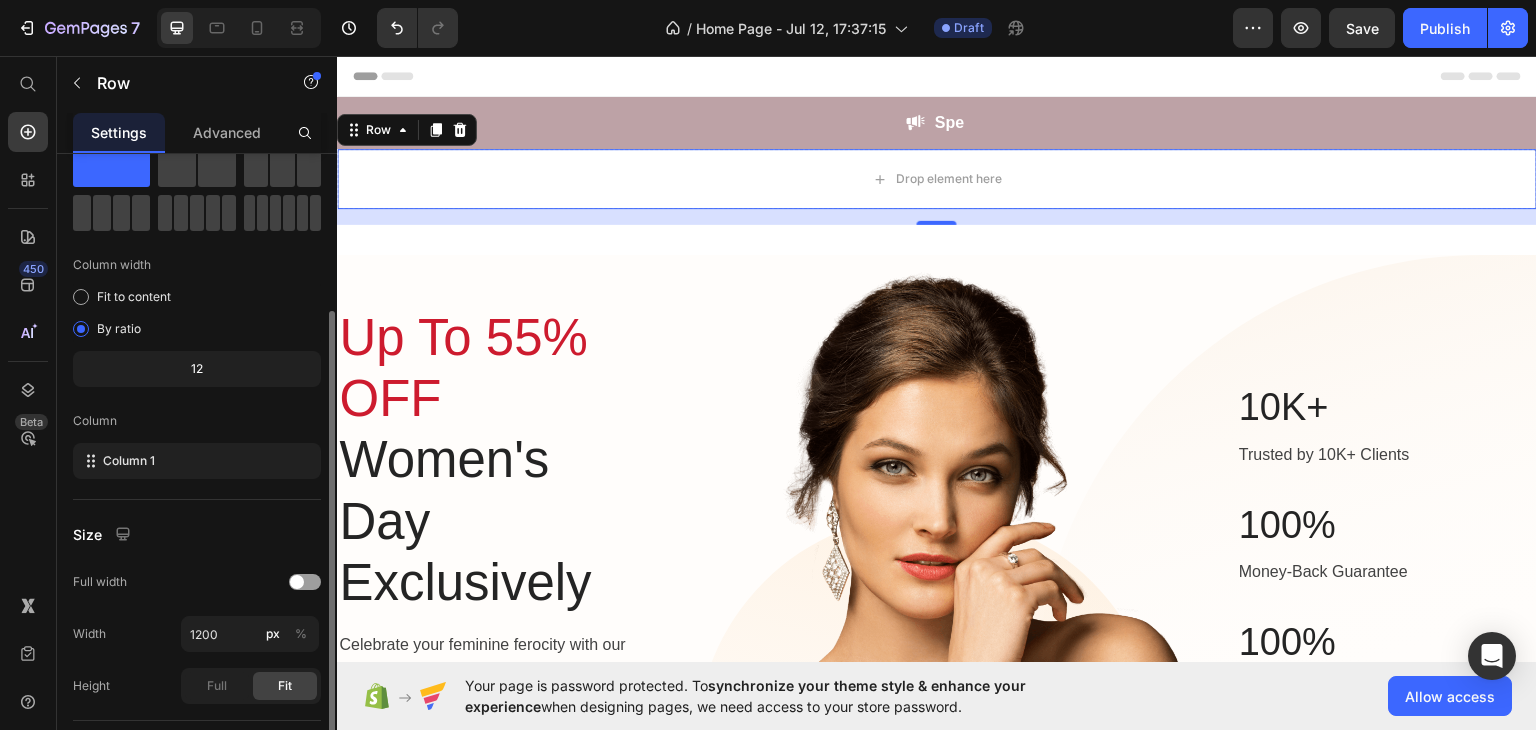 scroll, scrollTop: 0, scrollLeft: 0, axis: both 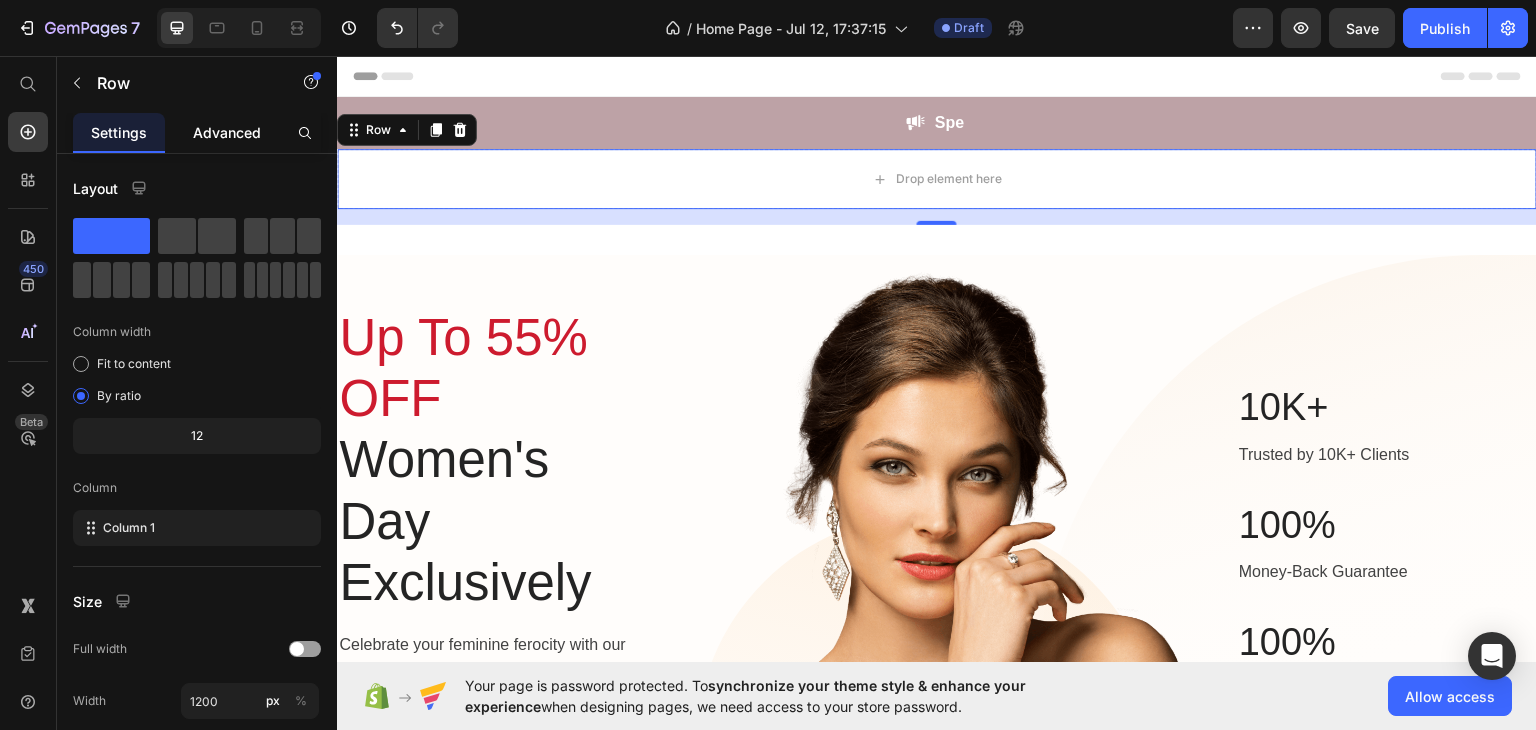 click on "Advanced" at bounding box center (227, 132) 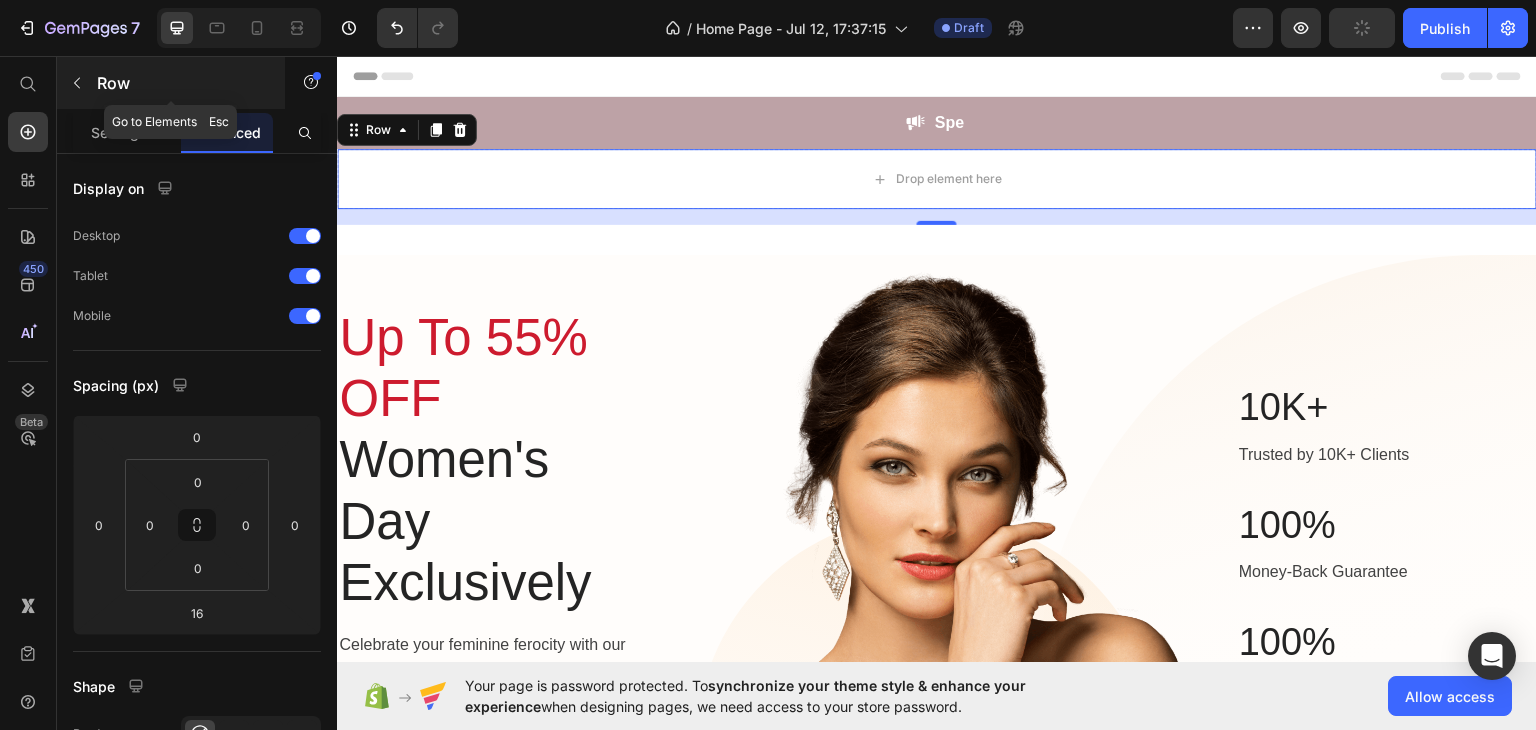 click on "Row" at bounding box center [171, 83] 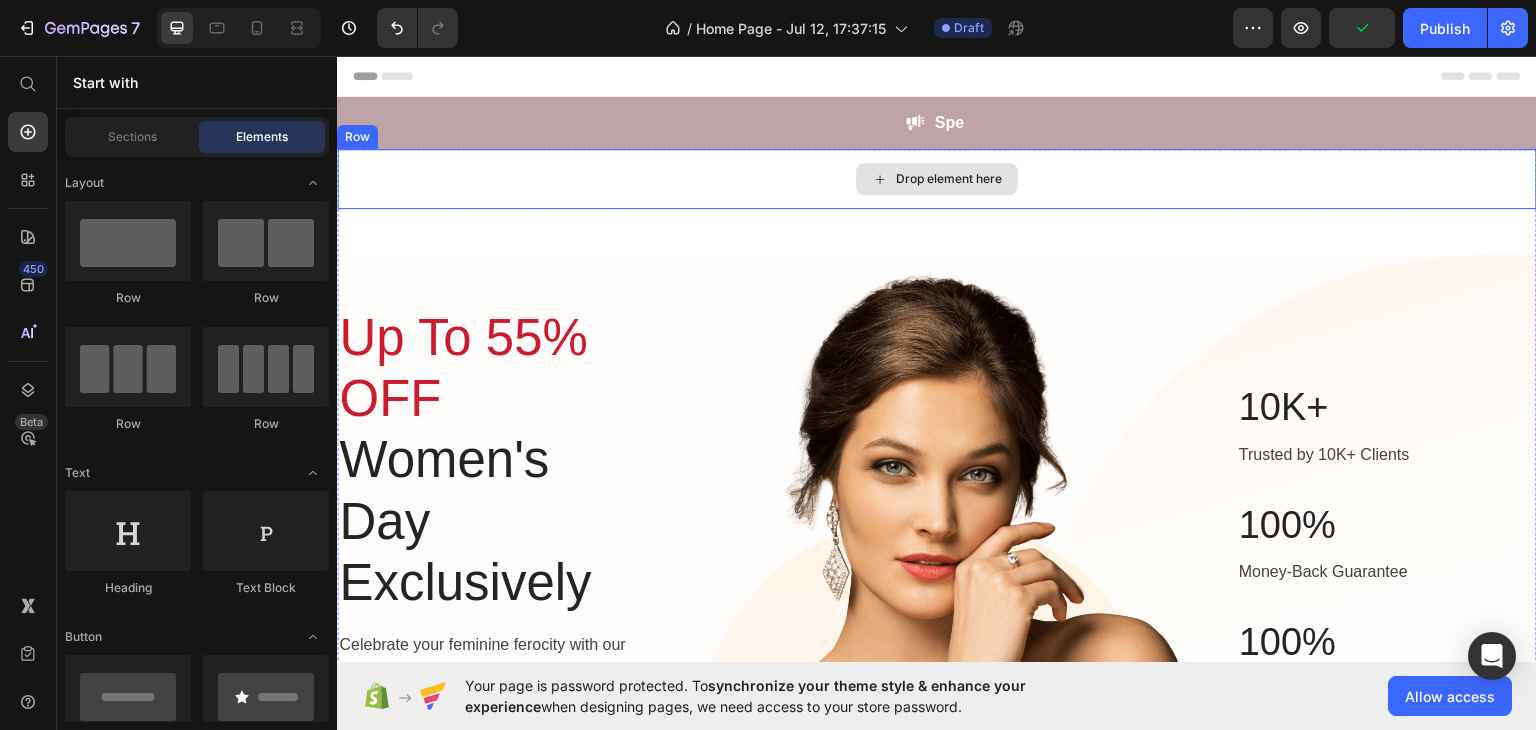 click on "Drop element here" at bounding box center [937, 178] 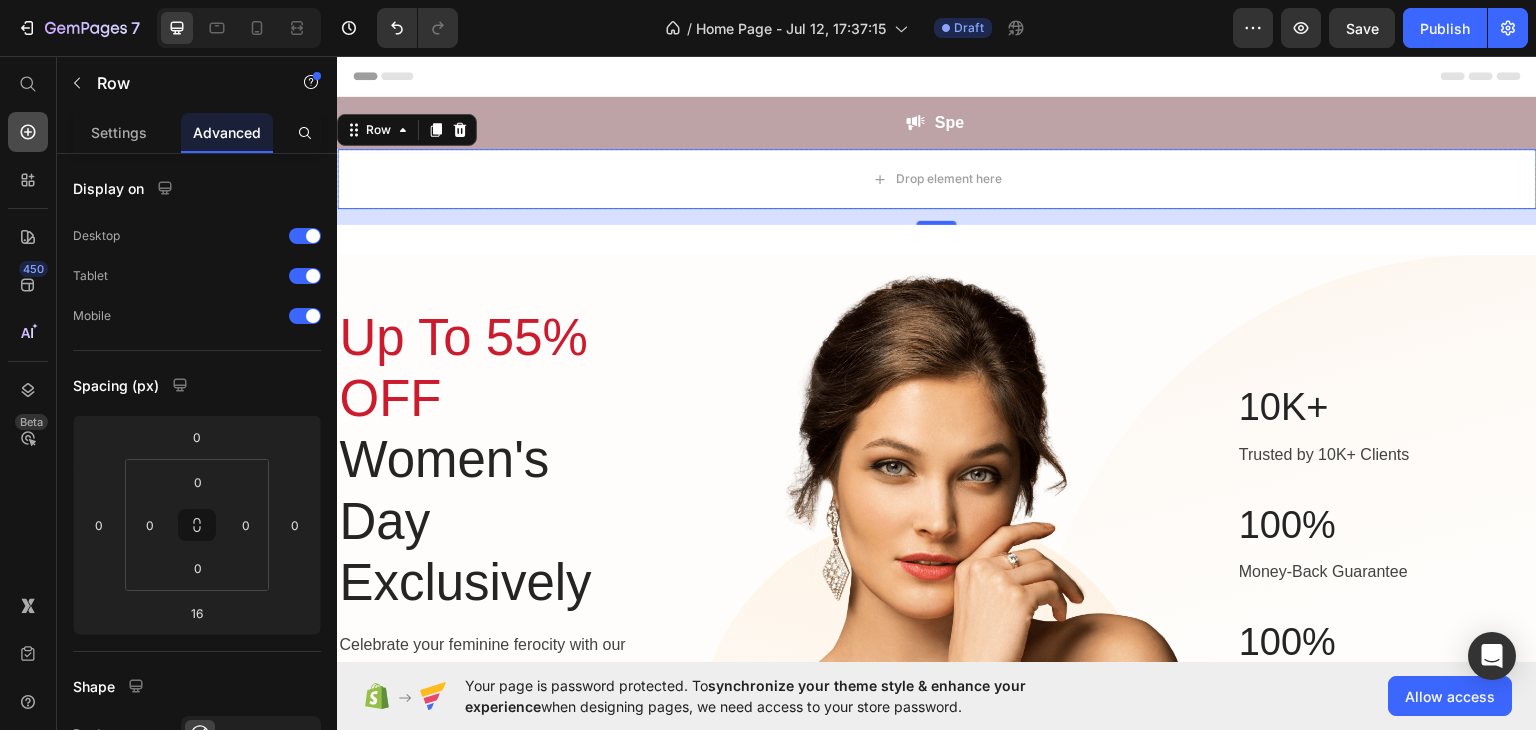 click 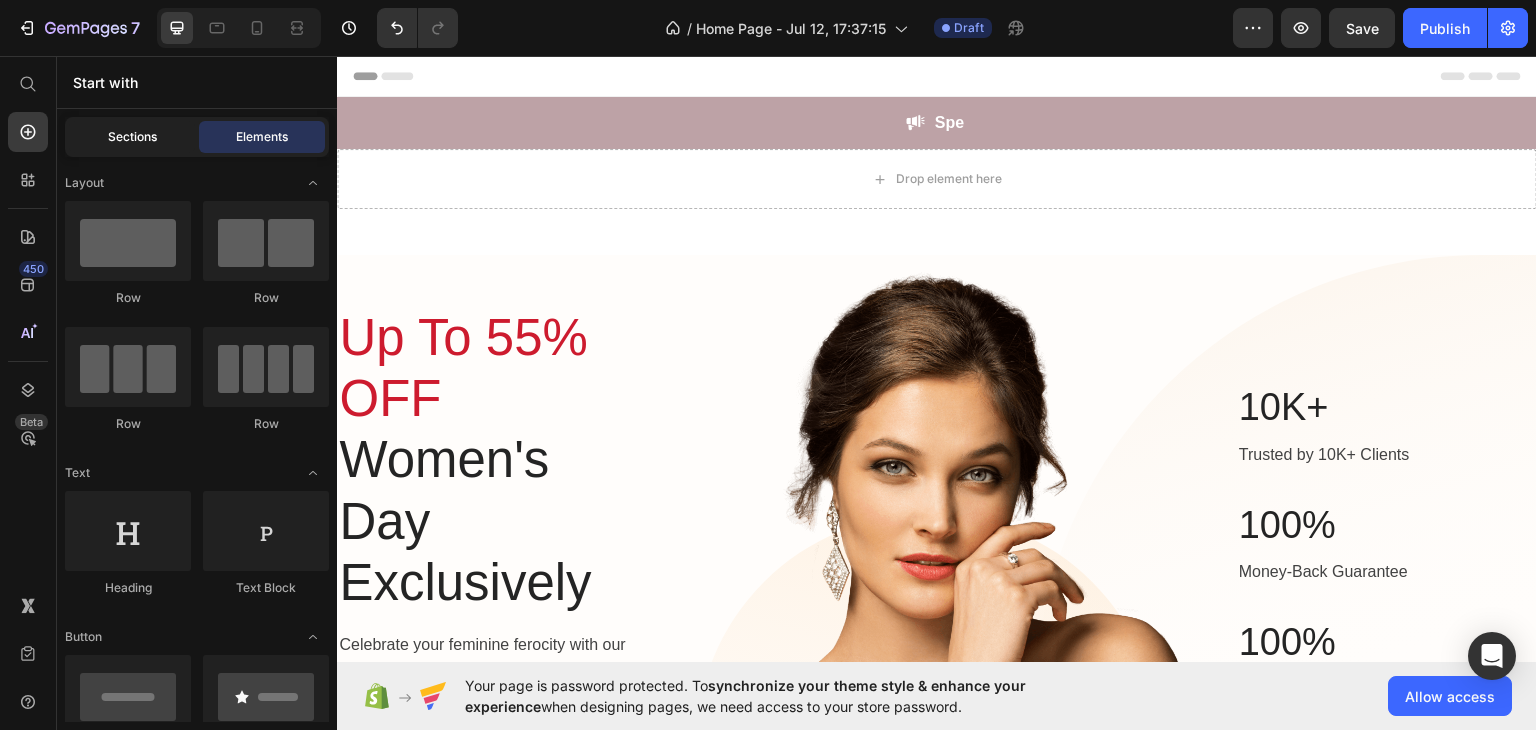 click on "Sections" at bounding box center [132, 137] 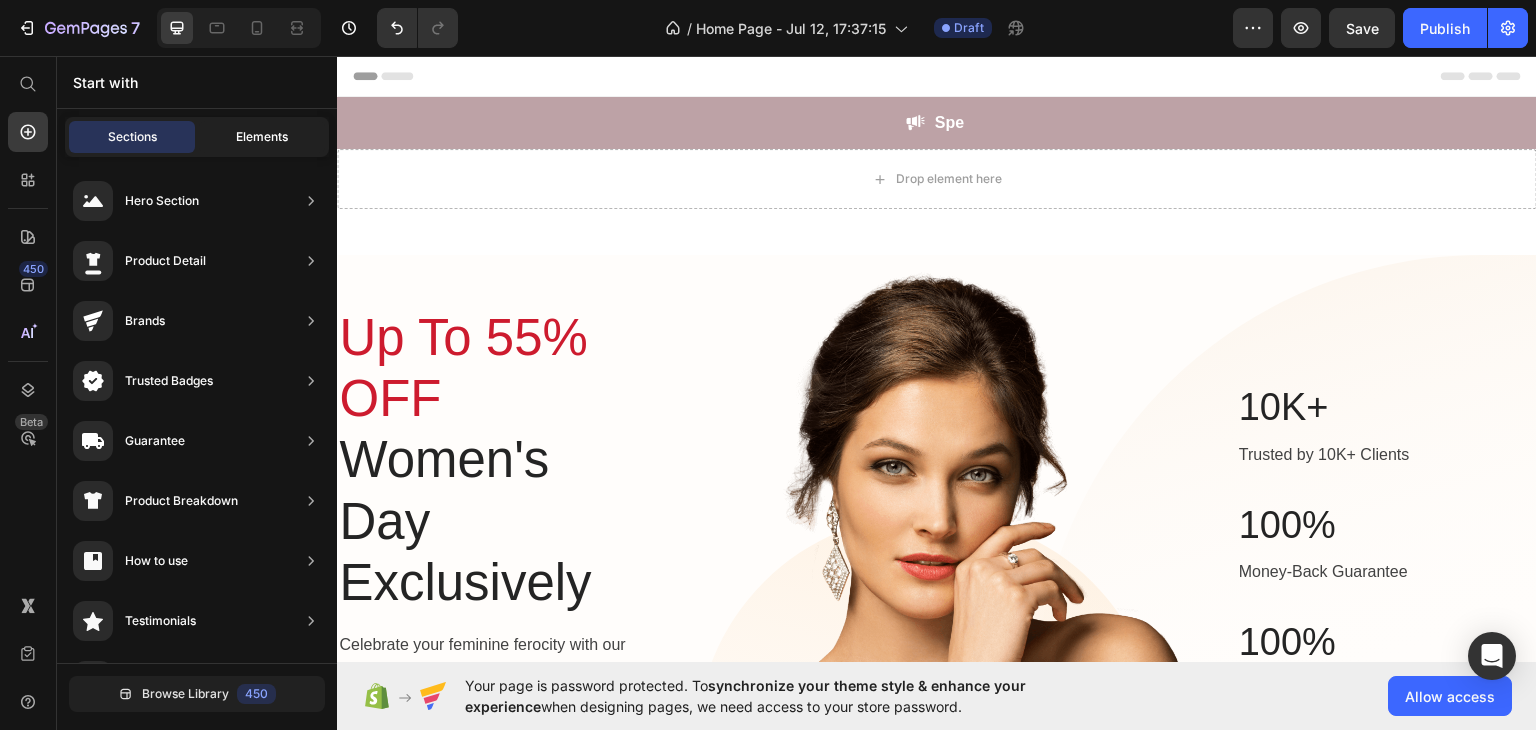 click on "Elements" at bounding box center (262, 137) 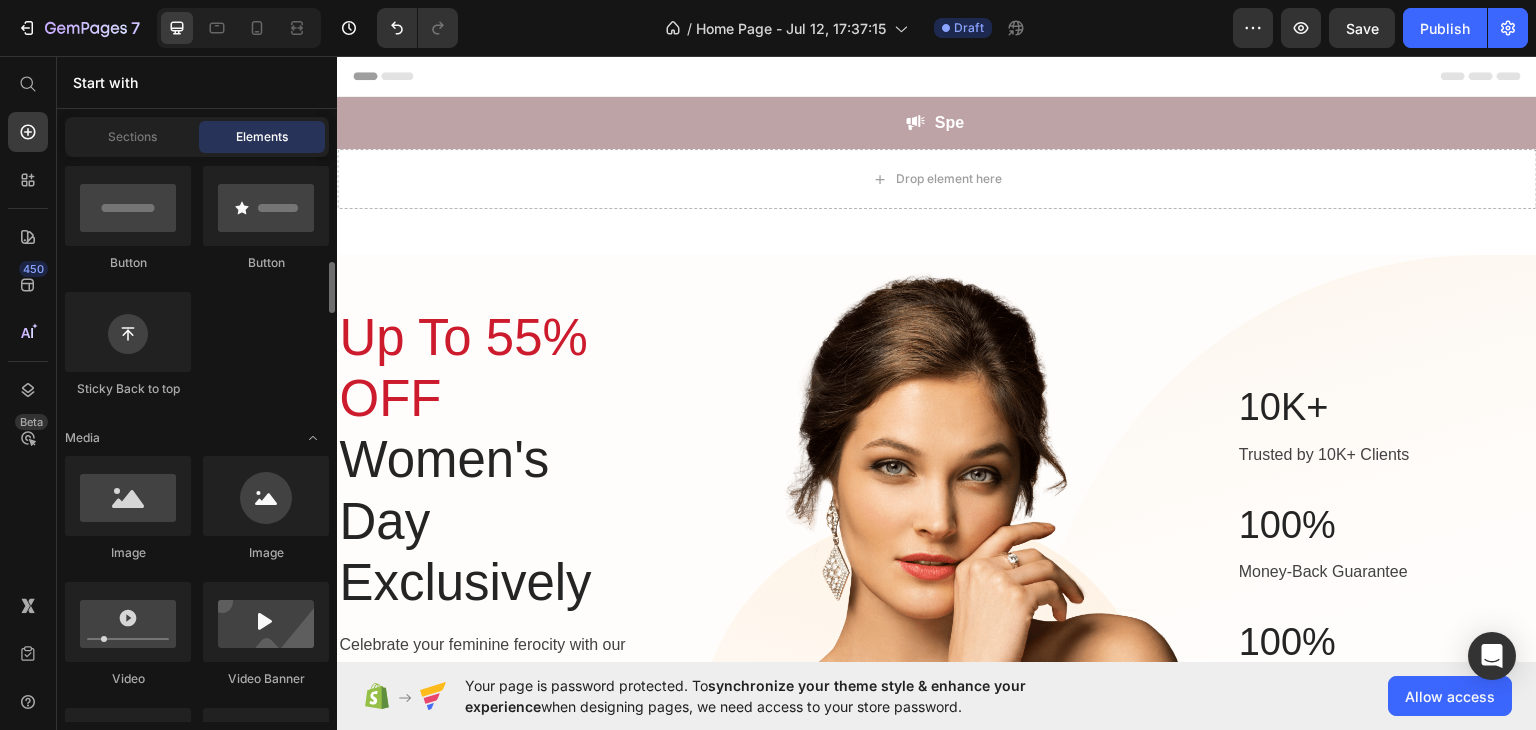 scroll, scrollTop: 631, scrollLeft: 0, axis: vertical 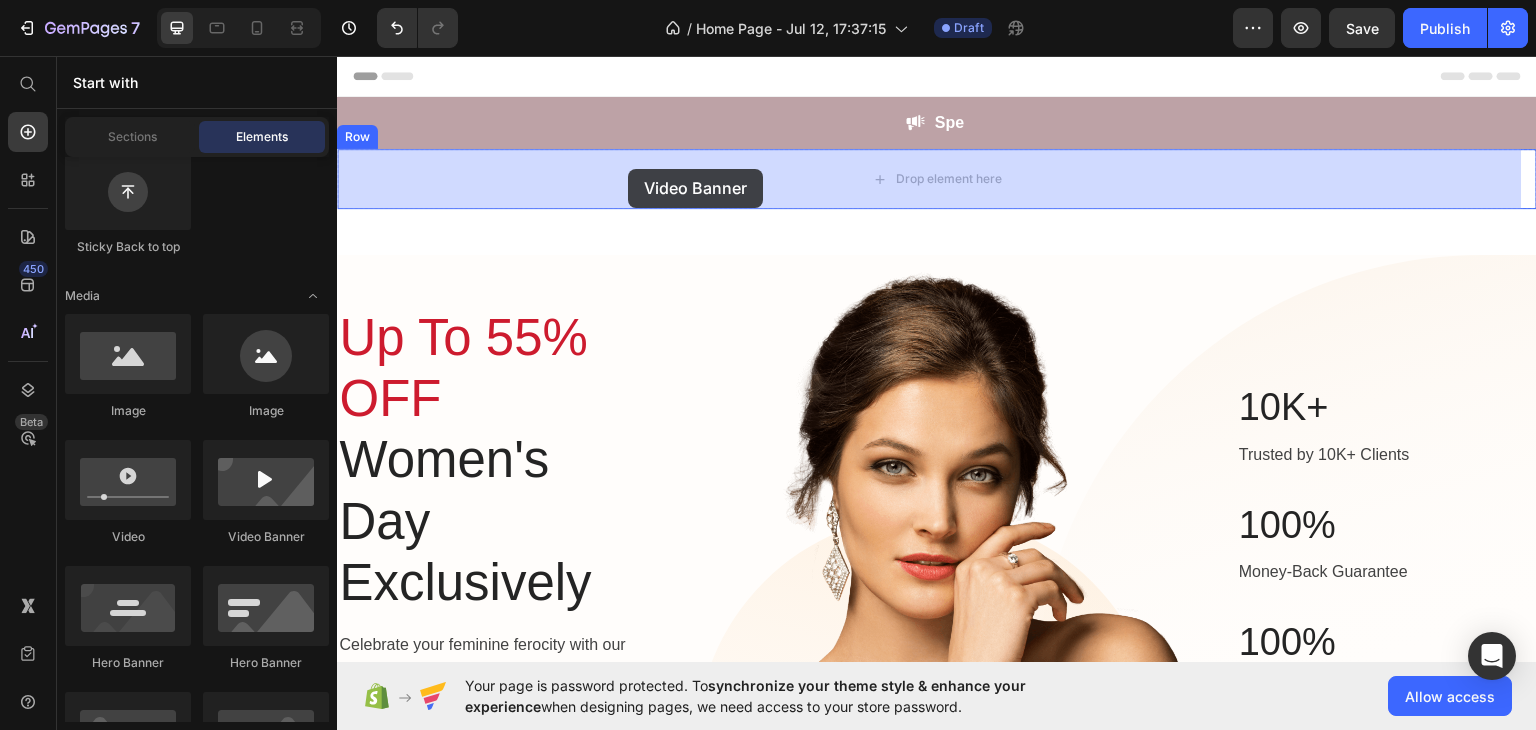 drag, startPoint x: 569, startPoint y: 560, endPoint x: 628, endPoint y: 168, distance: 396.4152 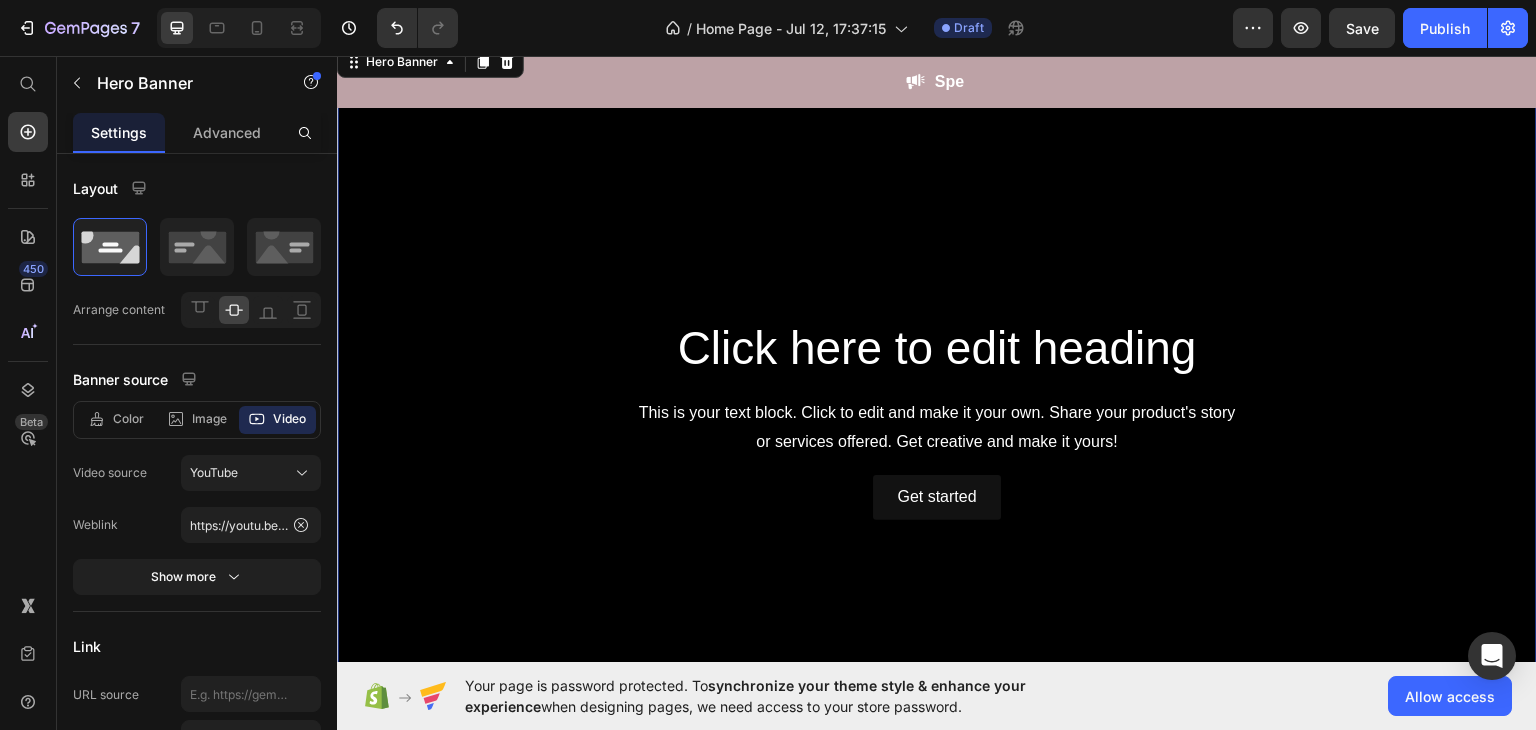 scroll, scrollTop: 74, scrollLeft: 0, axis: vertical 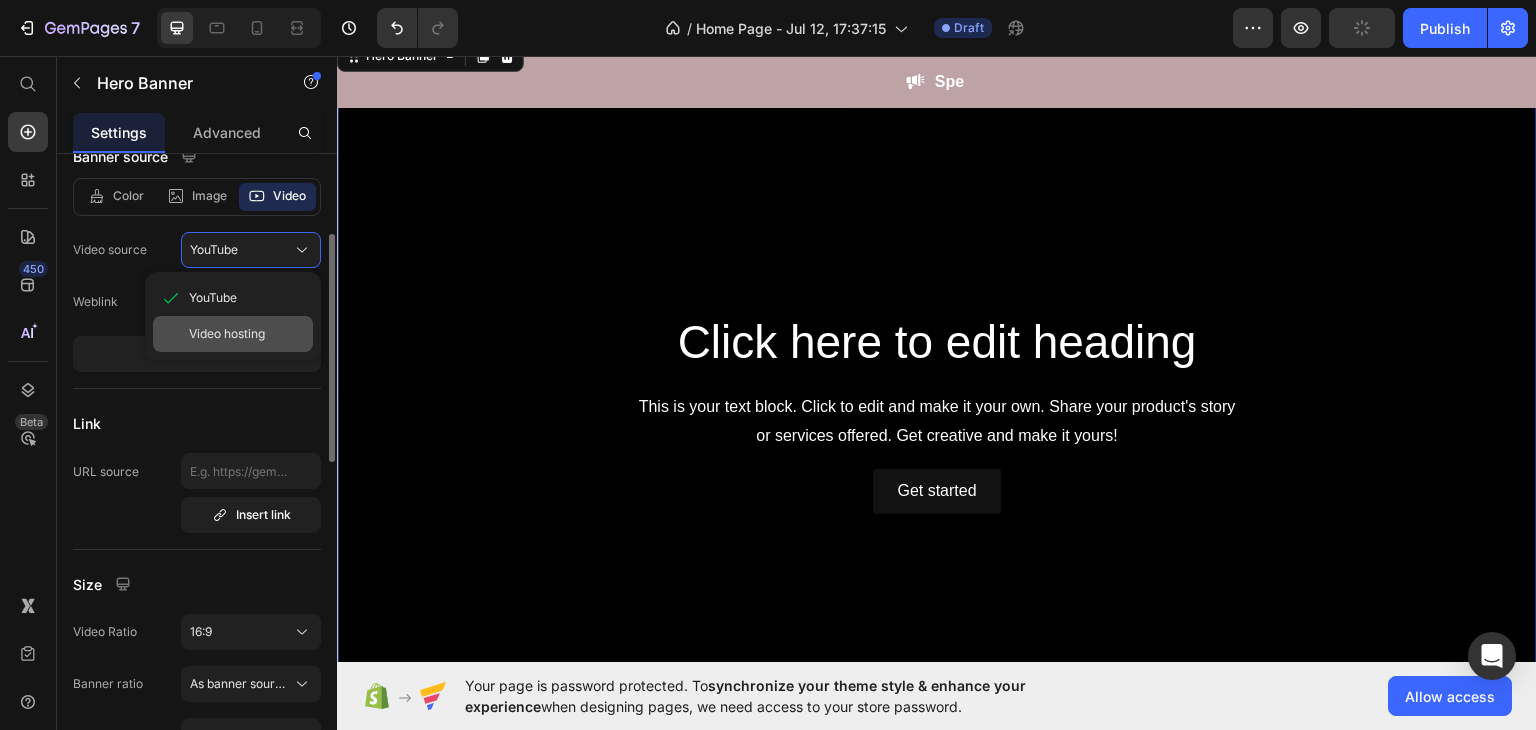 click on "Video hosting" at bounding box center [227, 334] 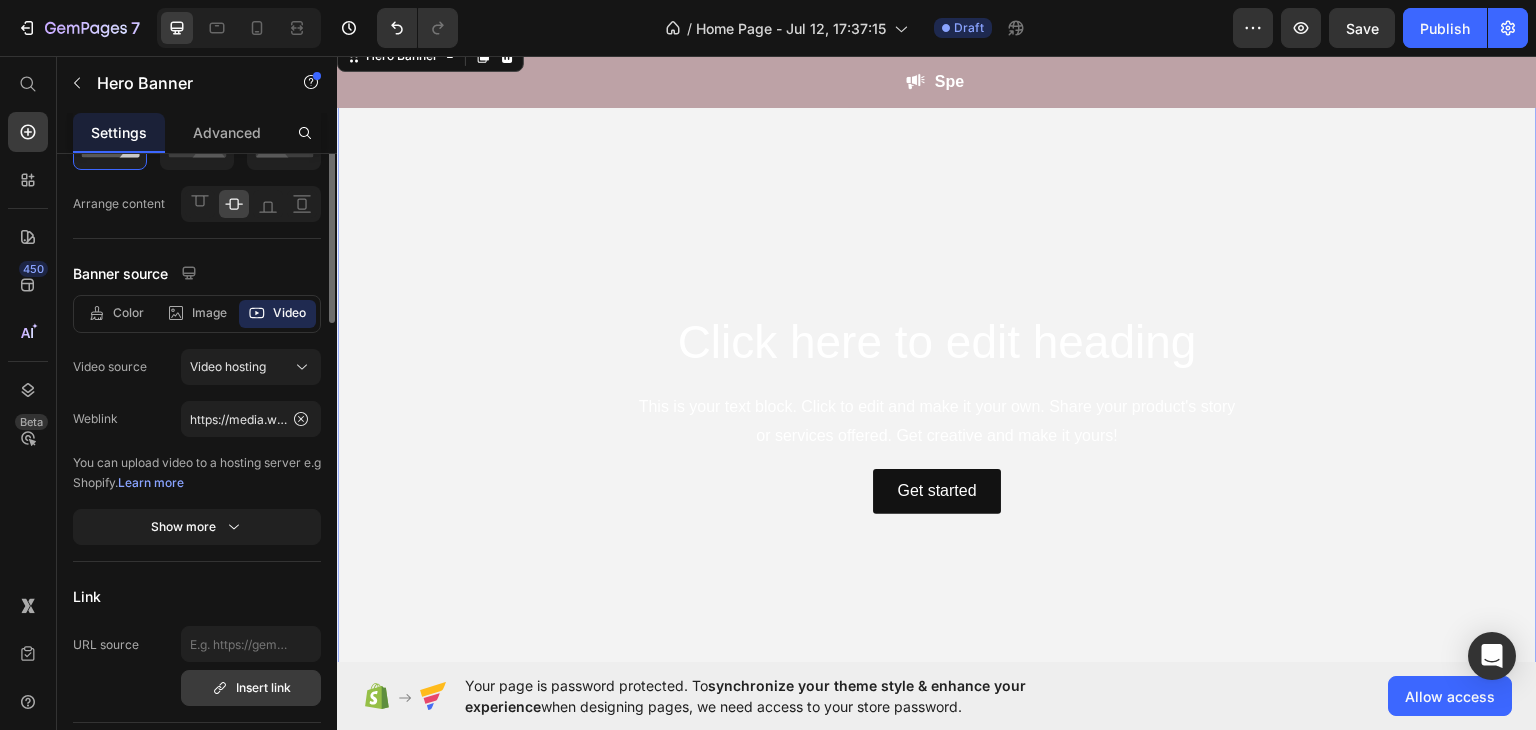 scroll, scrollTop: 0, scrollLeft: 0, axis: both 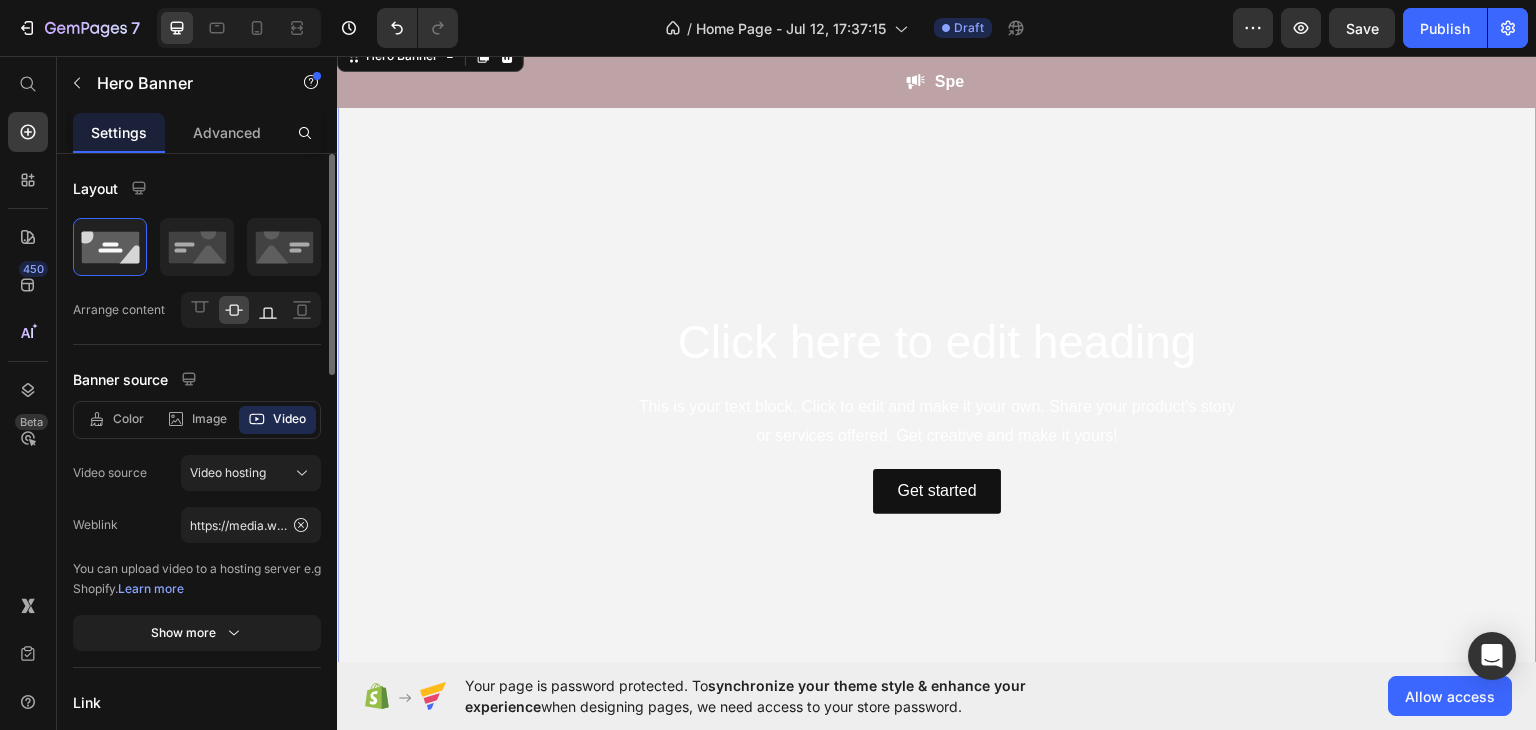 click 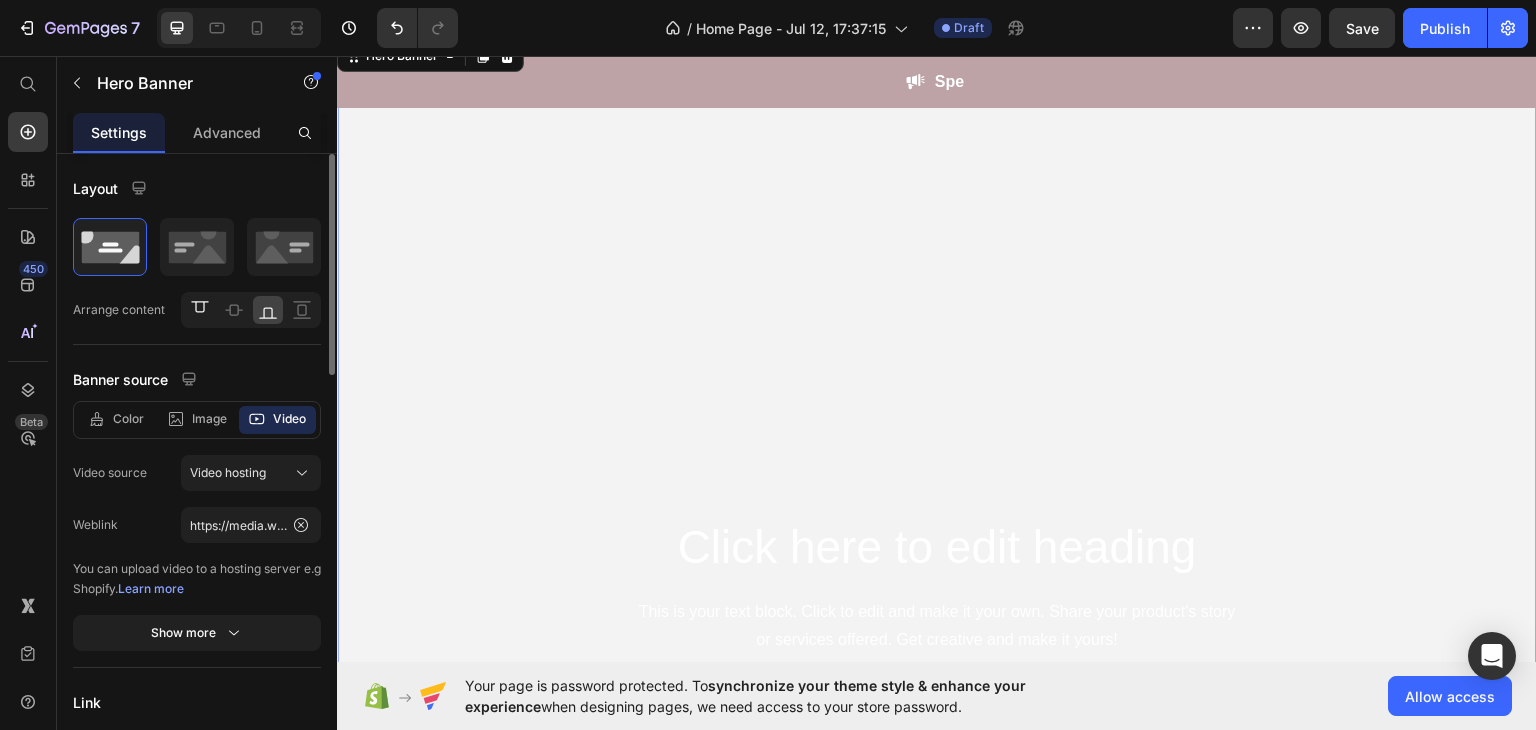 click 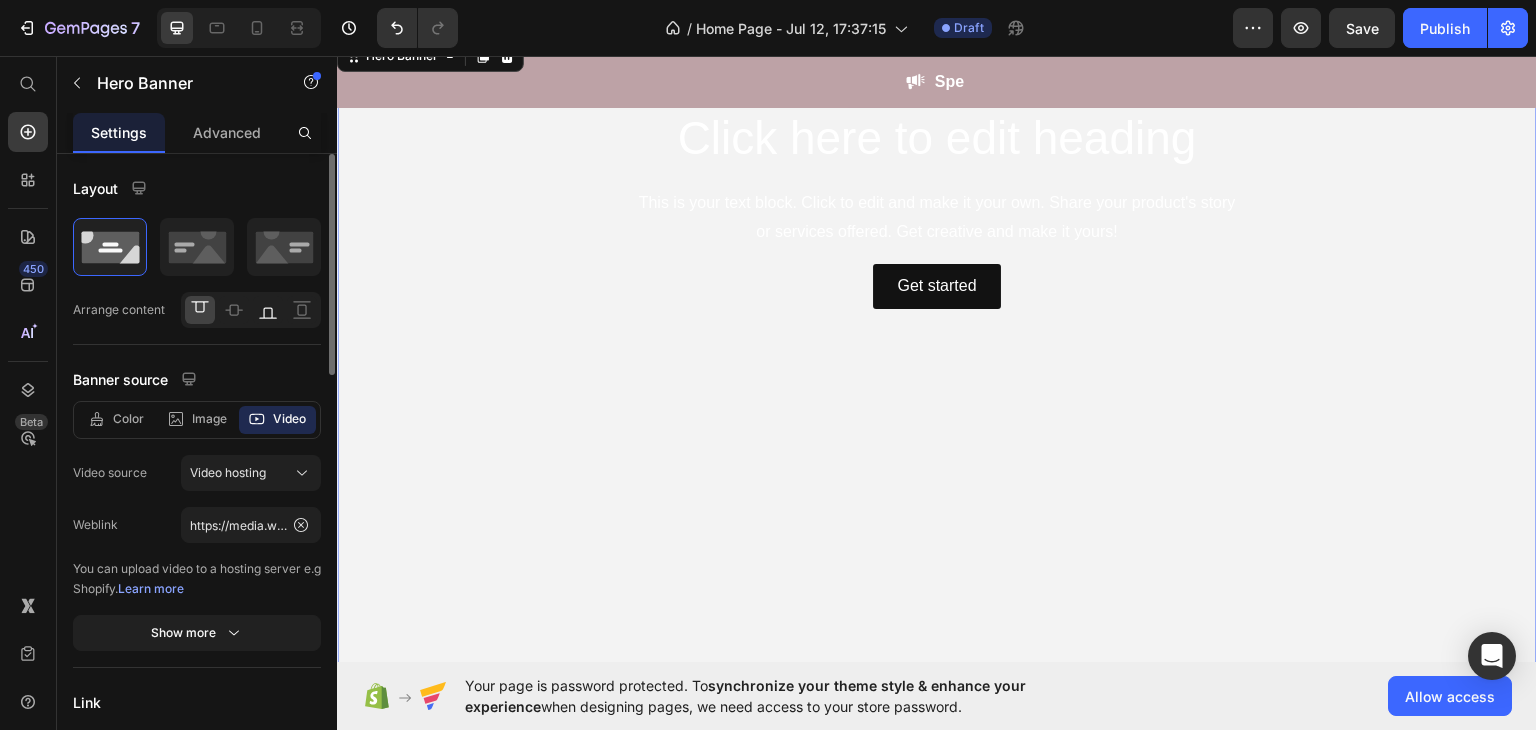 click 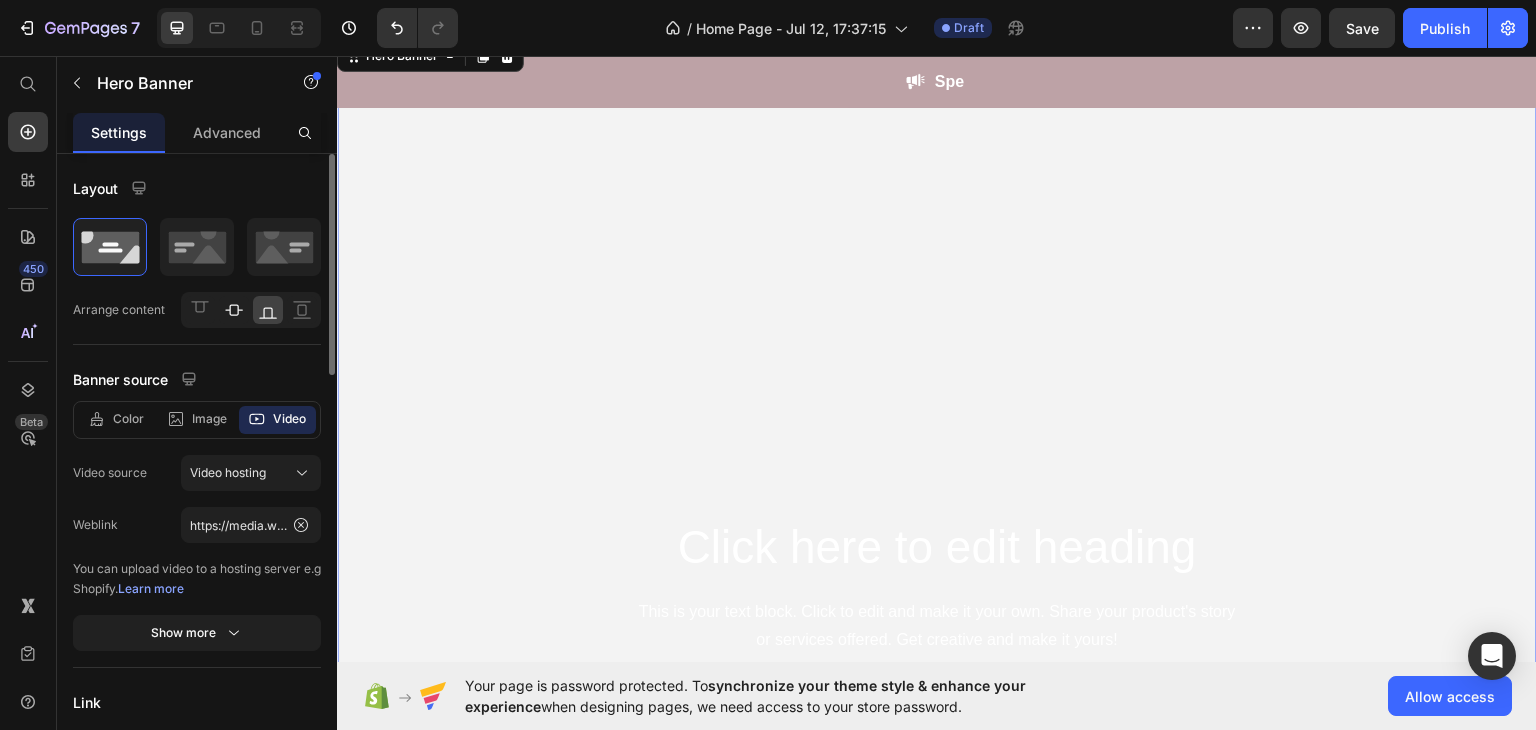 click 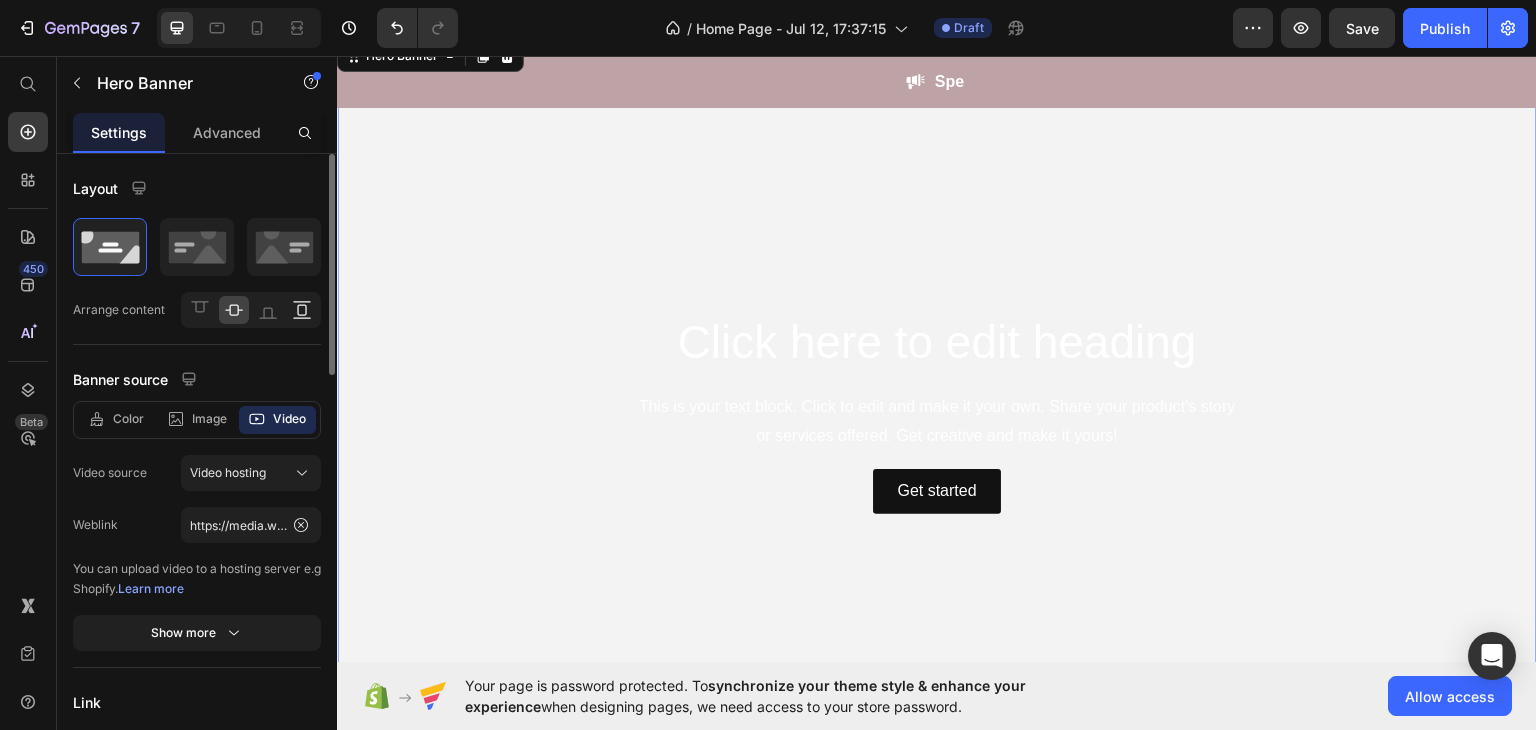click 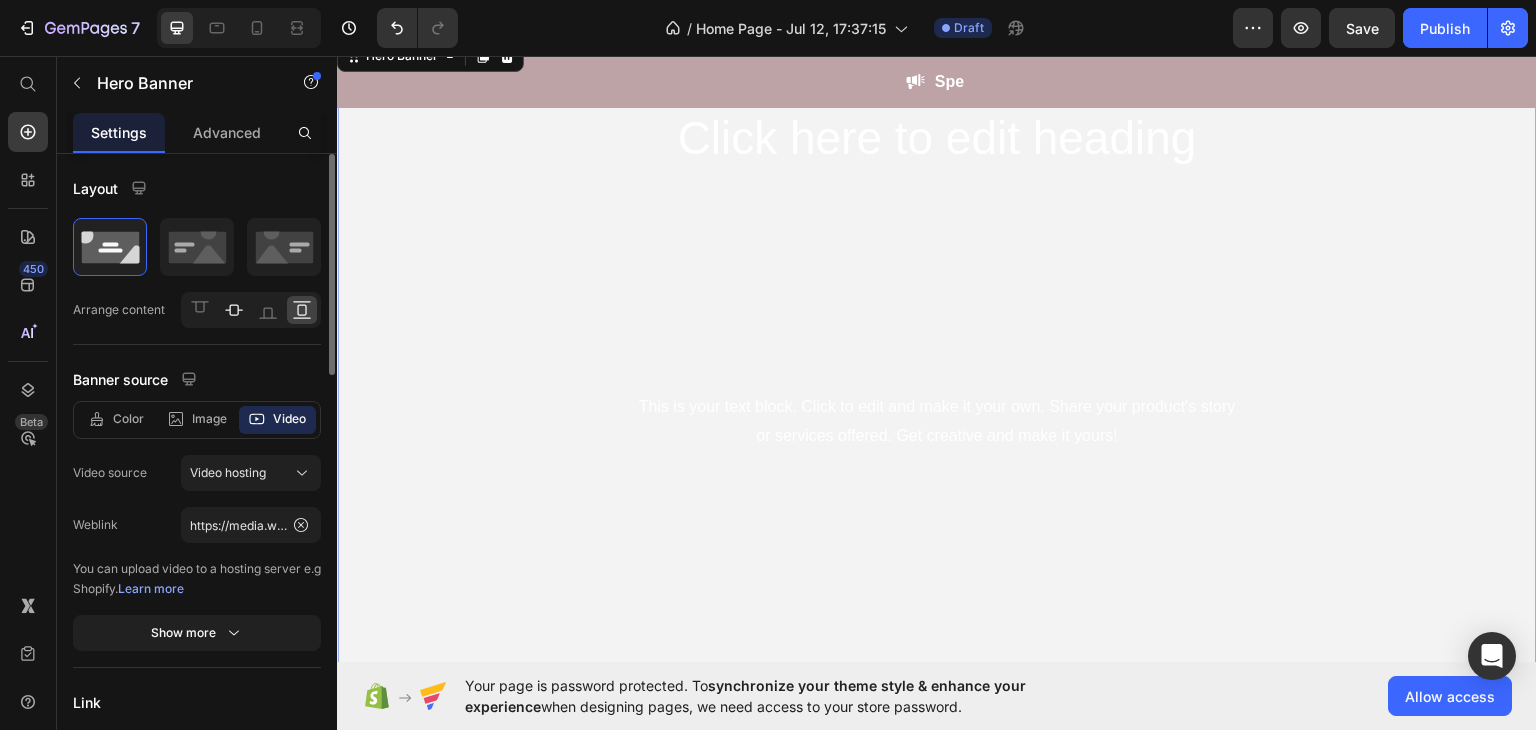 click 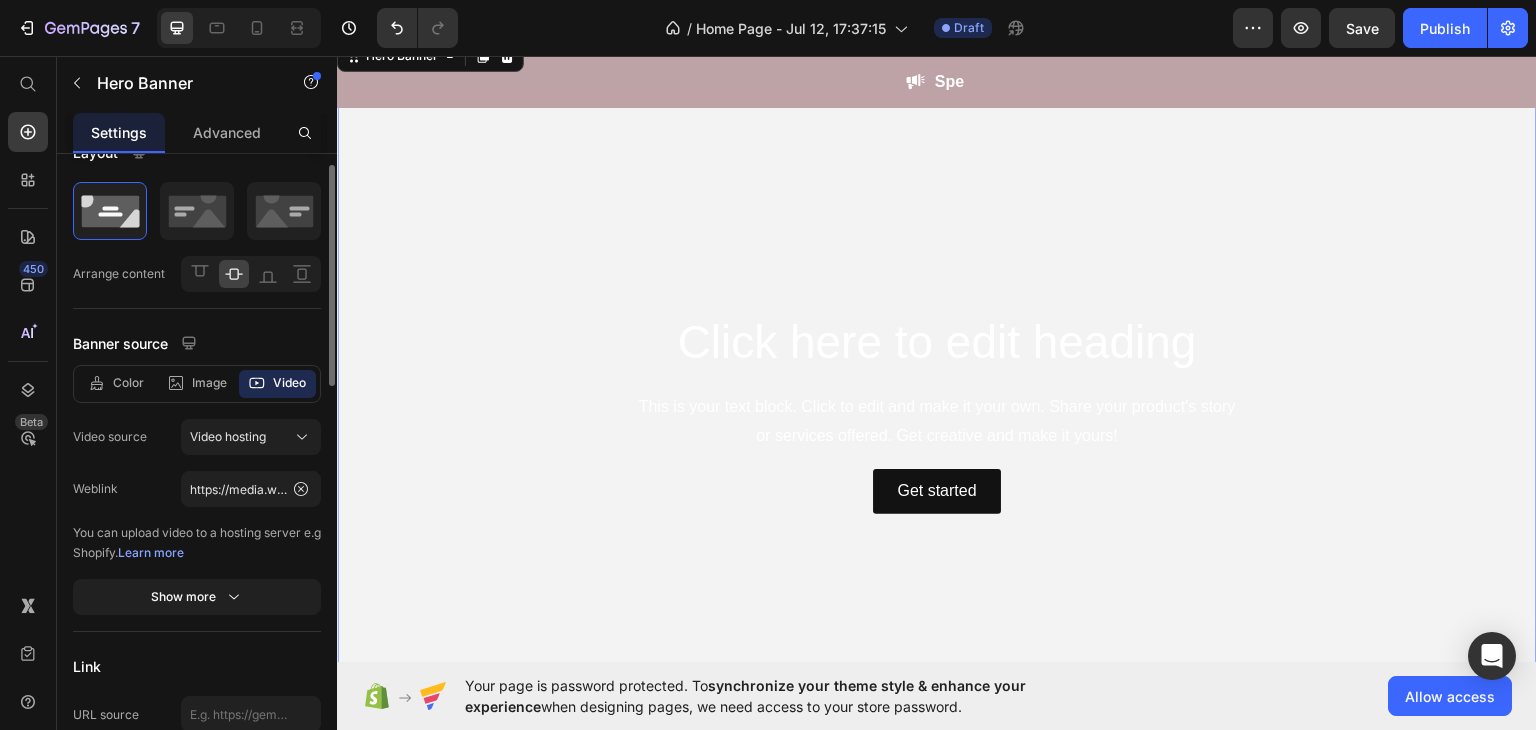 scroll, scrollTop: 37, scrollLeft: 0, axis: vertical 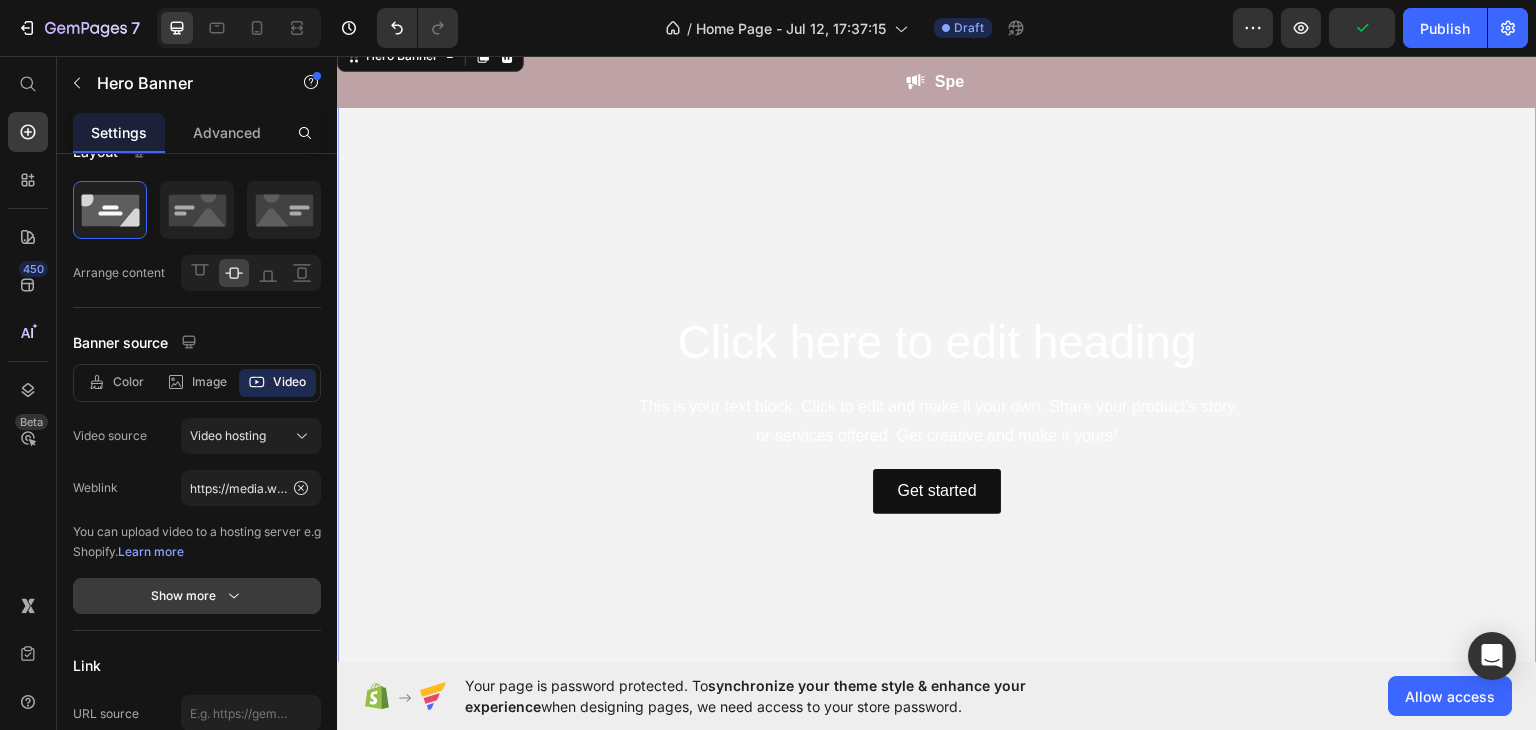click on "Show more" at bounding box center (197, 596) 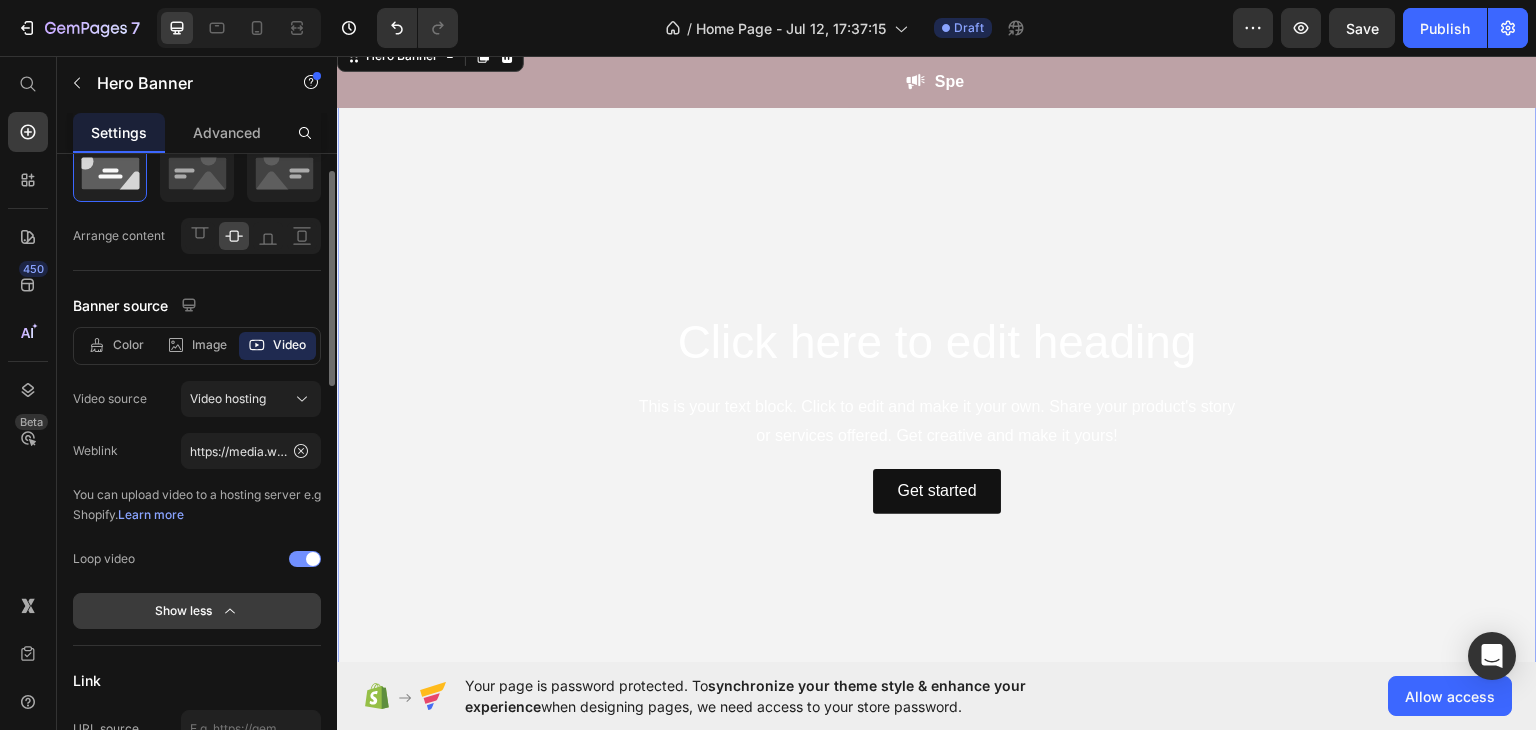 scroll, scrollTop: 90, scrollLeft: 0, axis: vertical 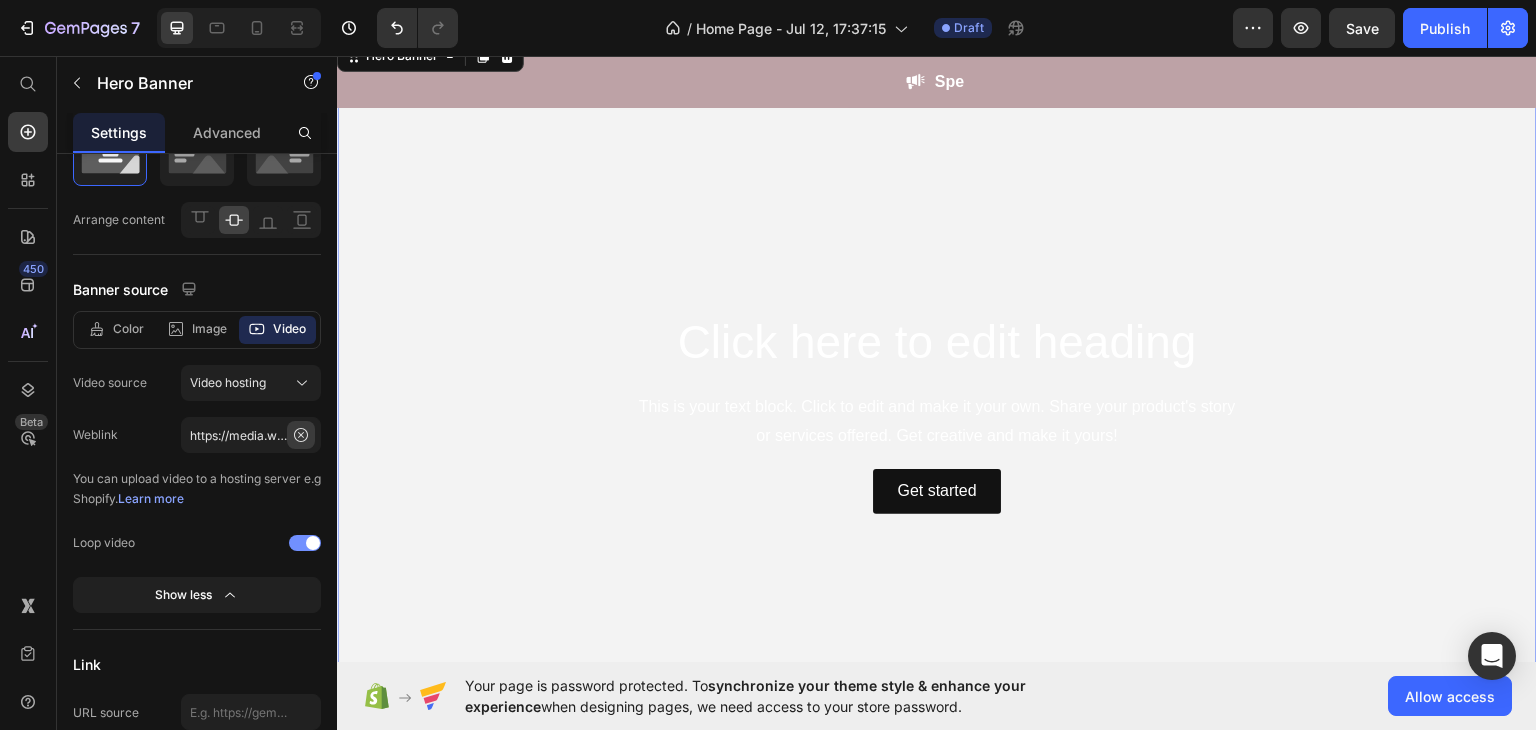 click 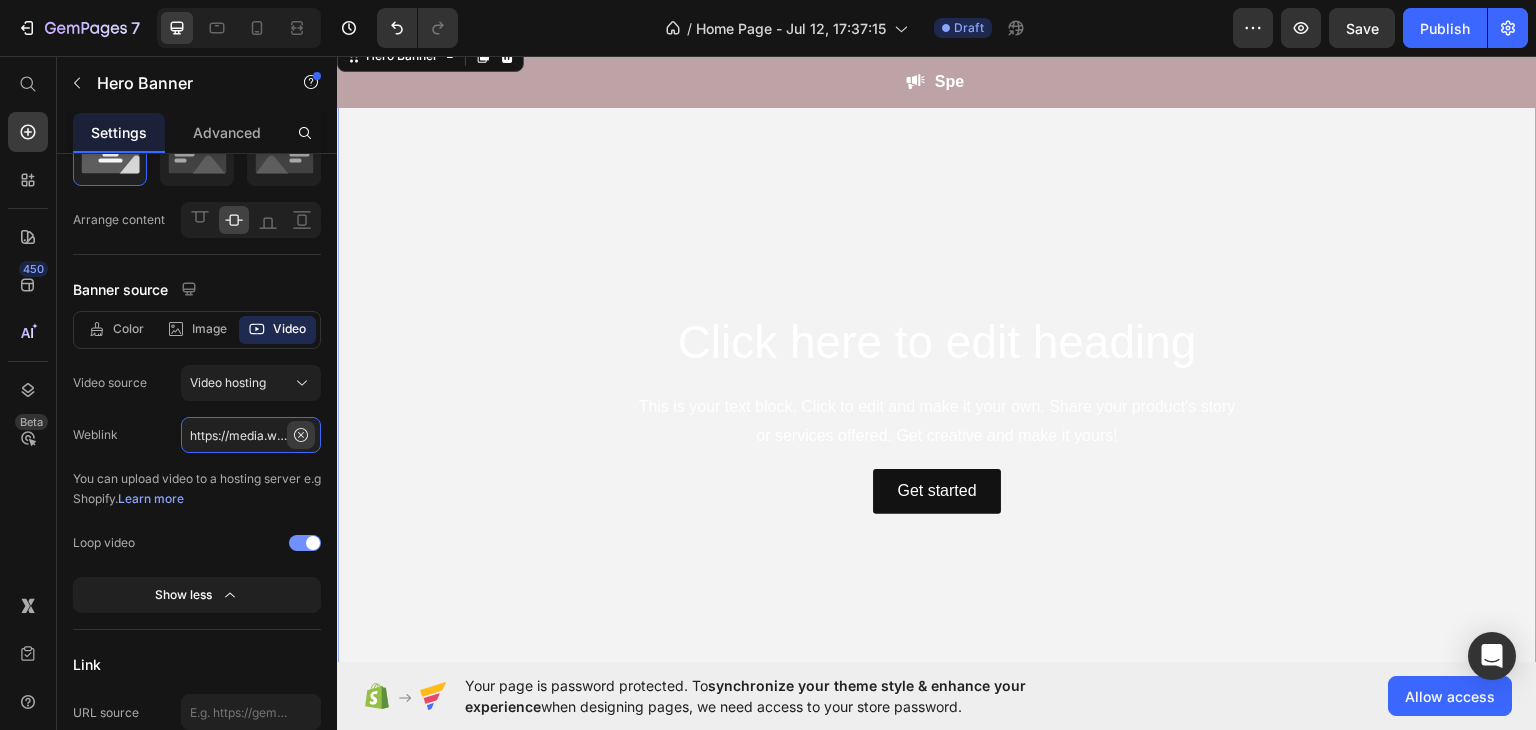 type 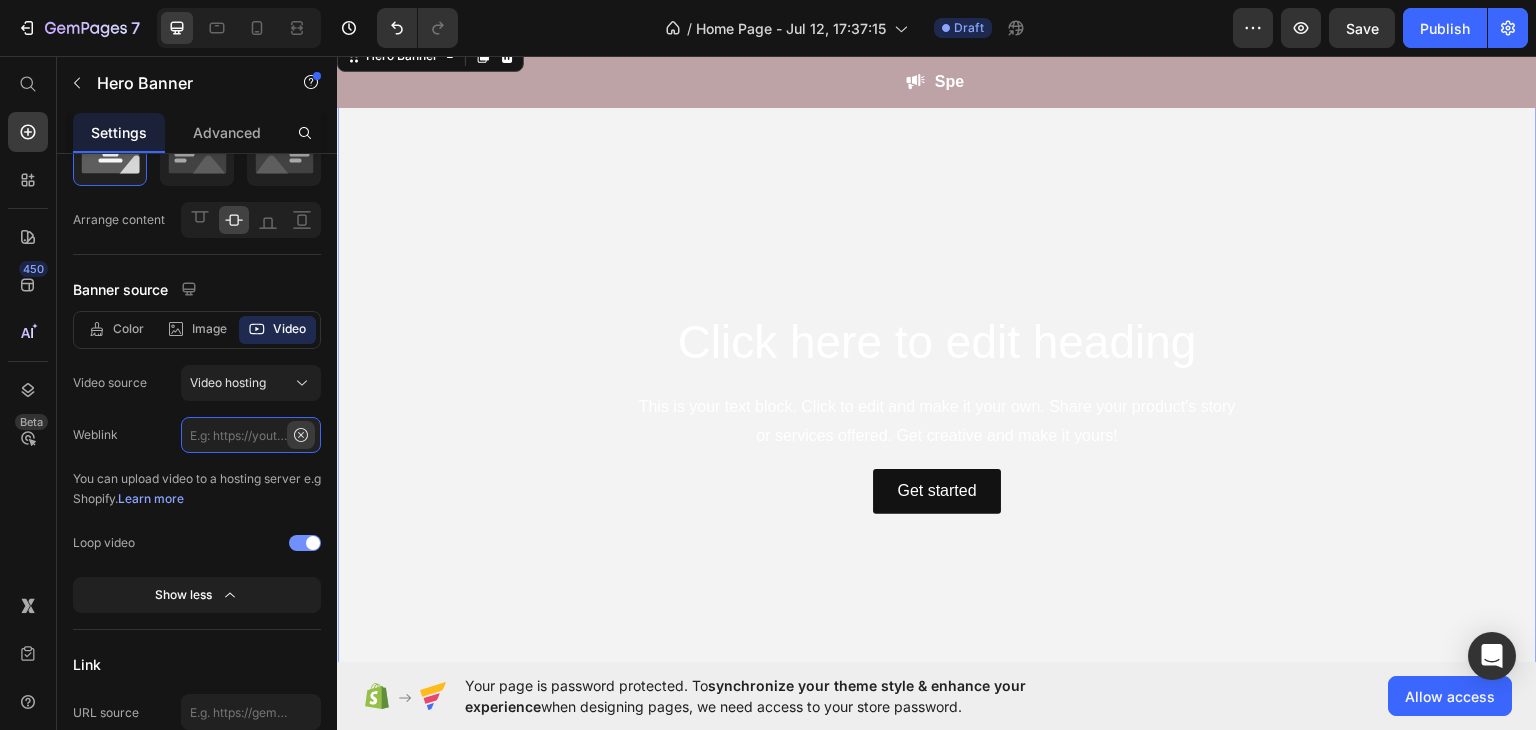 scroll, scrollTop: 0, scrollLeft: 0, axis: both 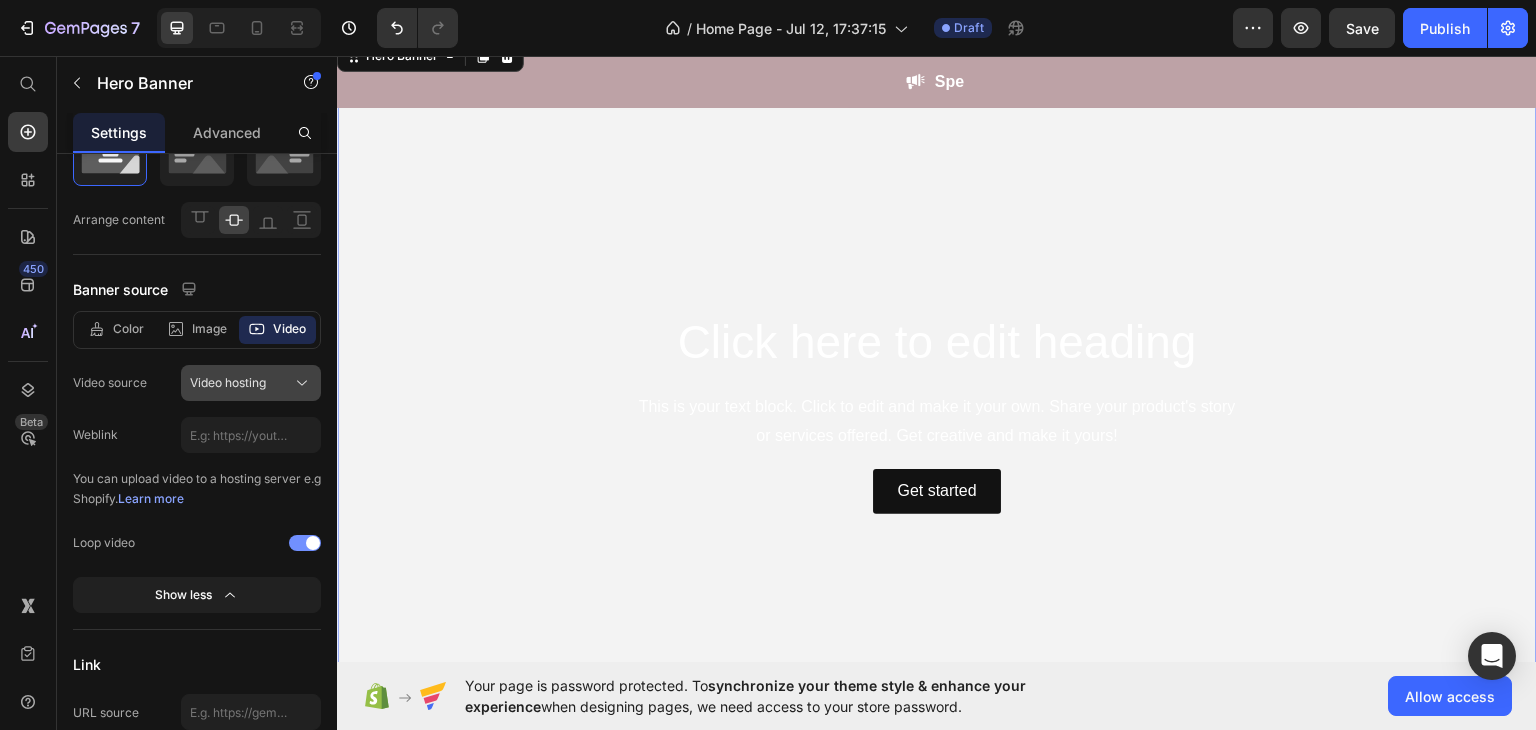 click 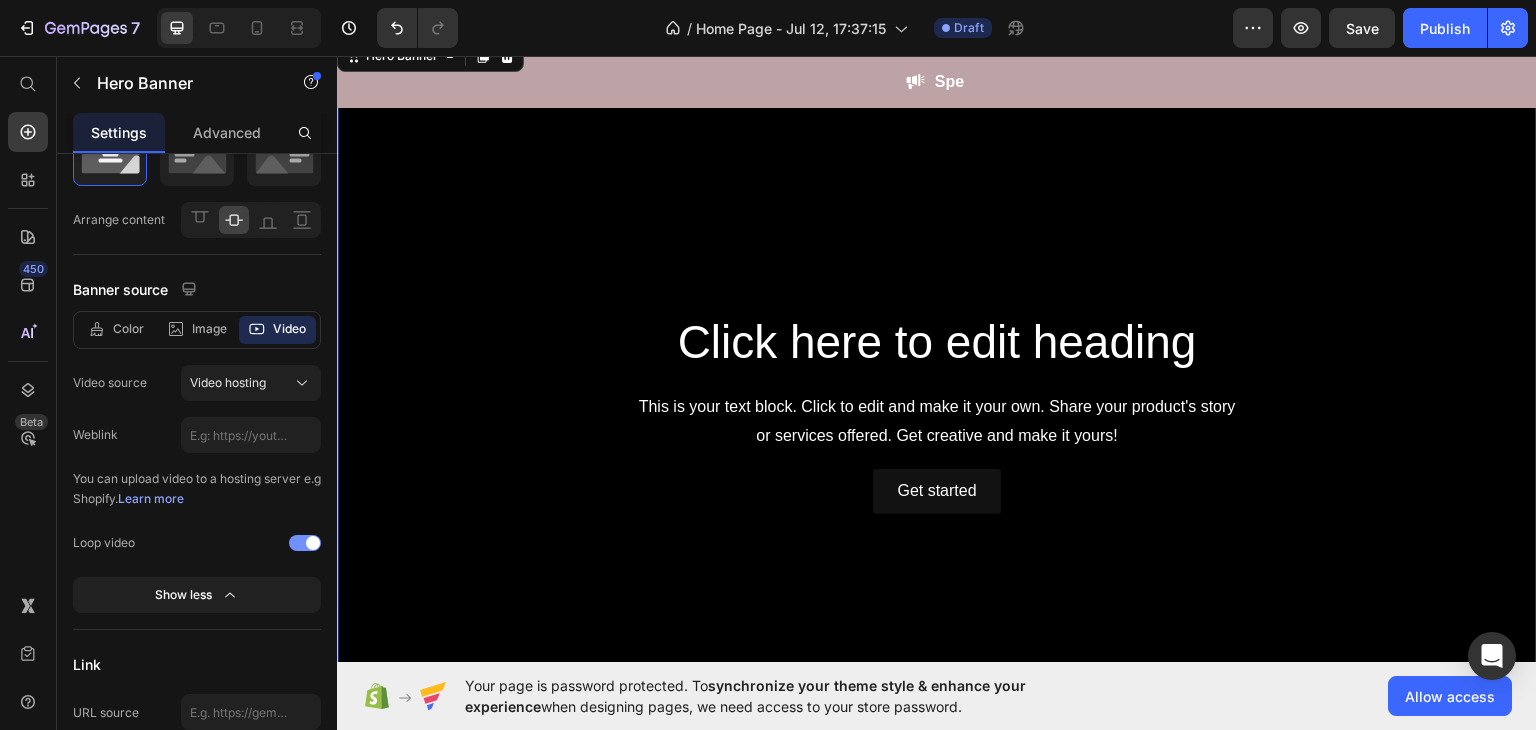 click on "Loop video" at bounding box center (197, 543) 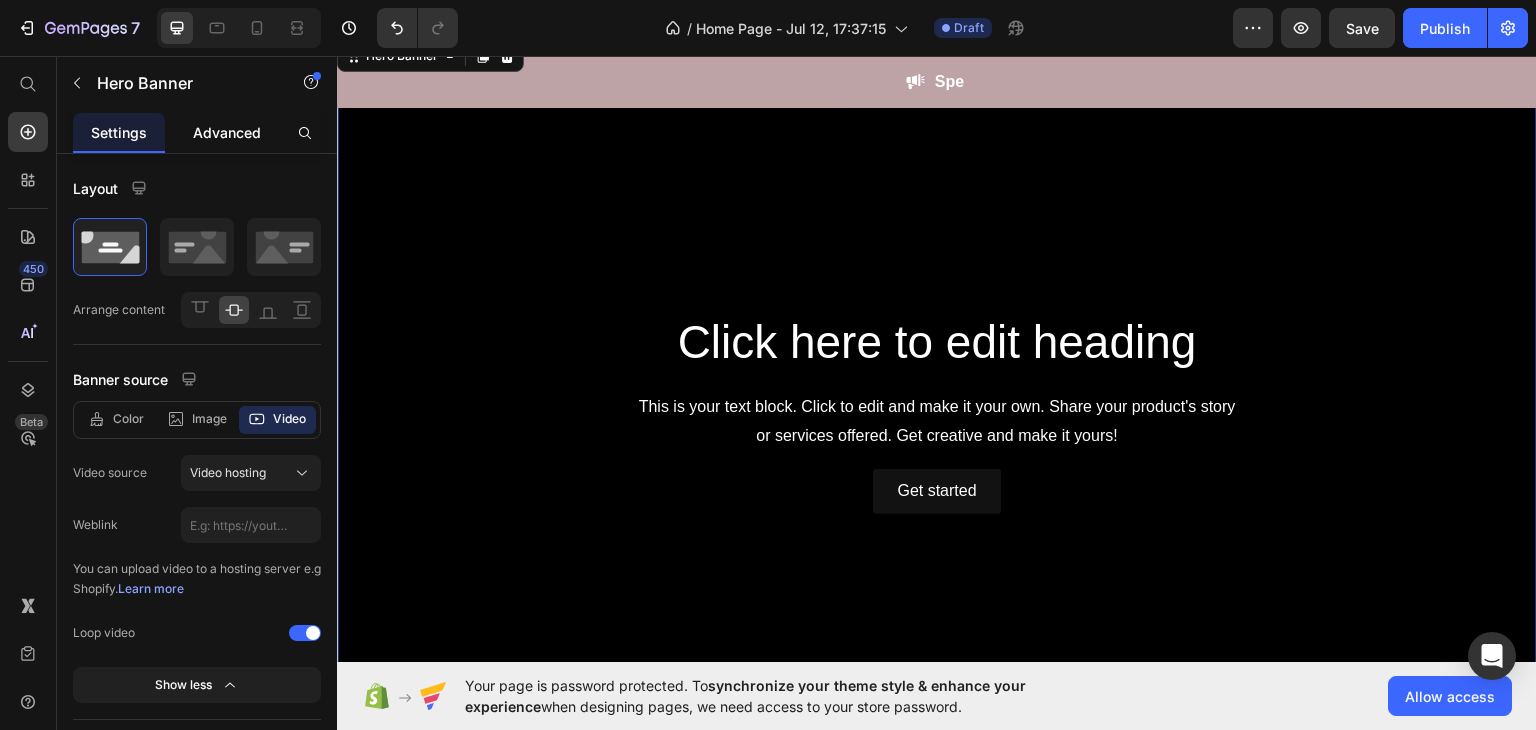click on "Advanced" at bounding box center [227, 132] 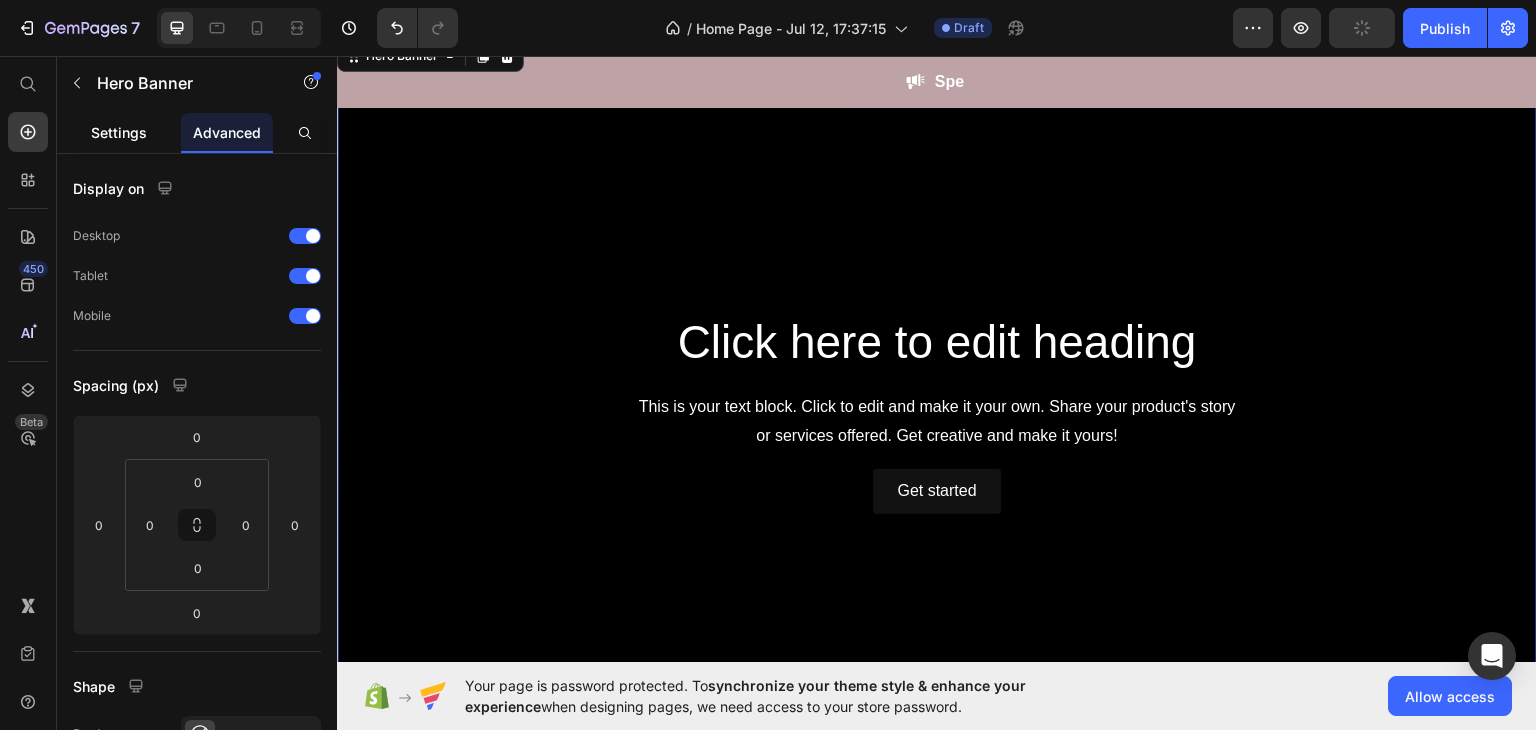 click on "Settings" at bounding box center (119, 132) 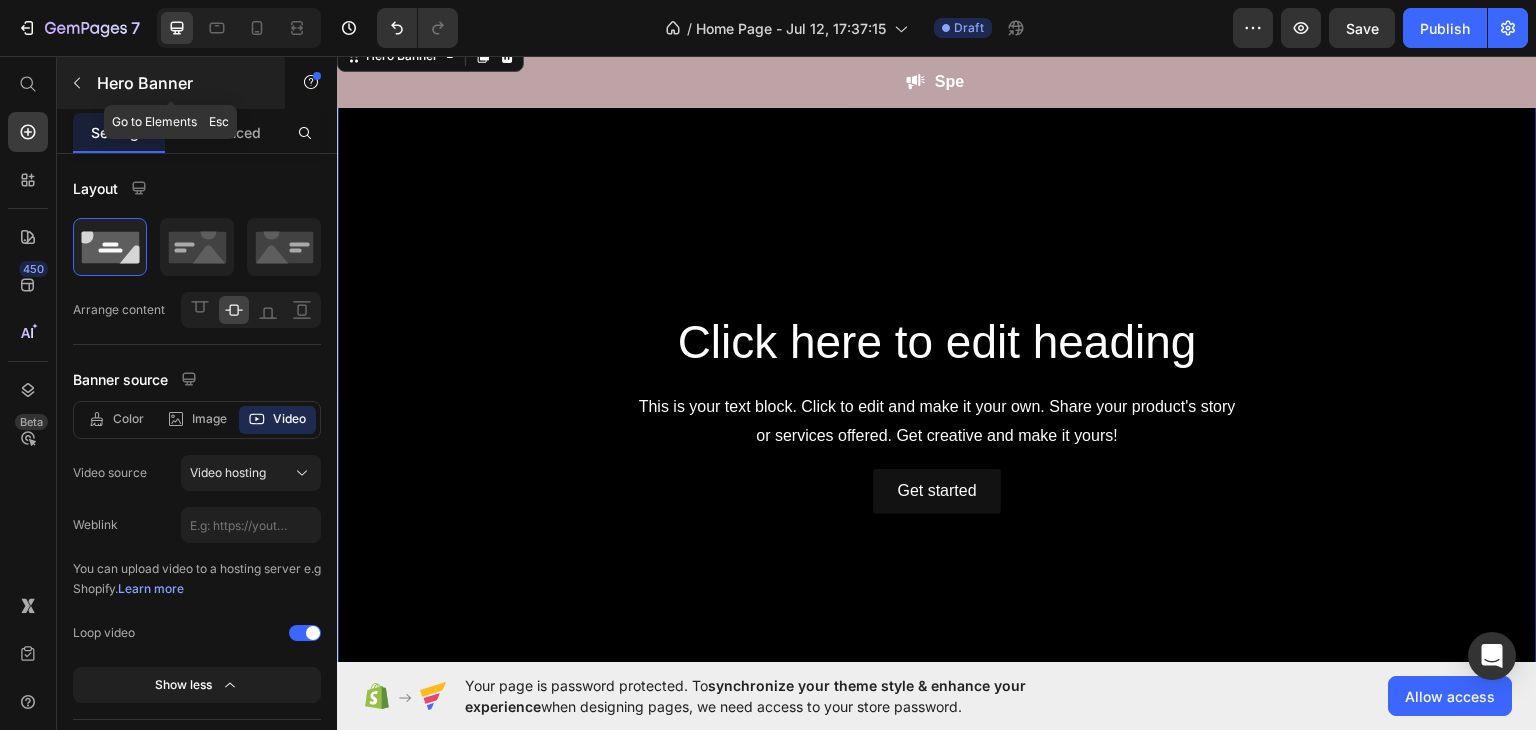 click 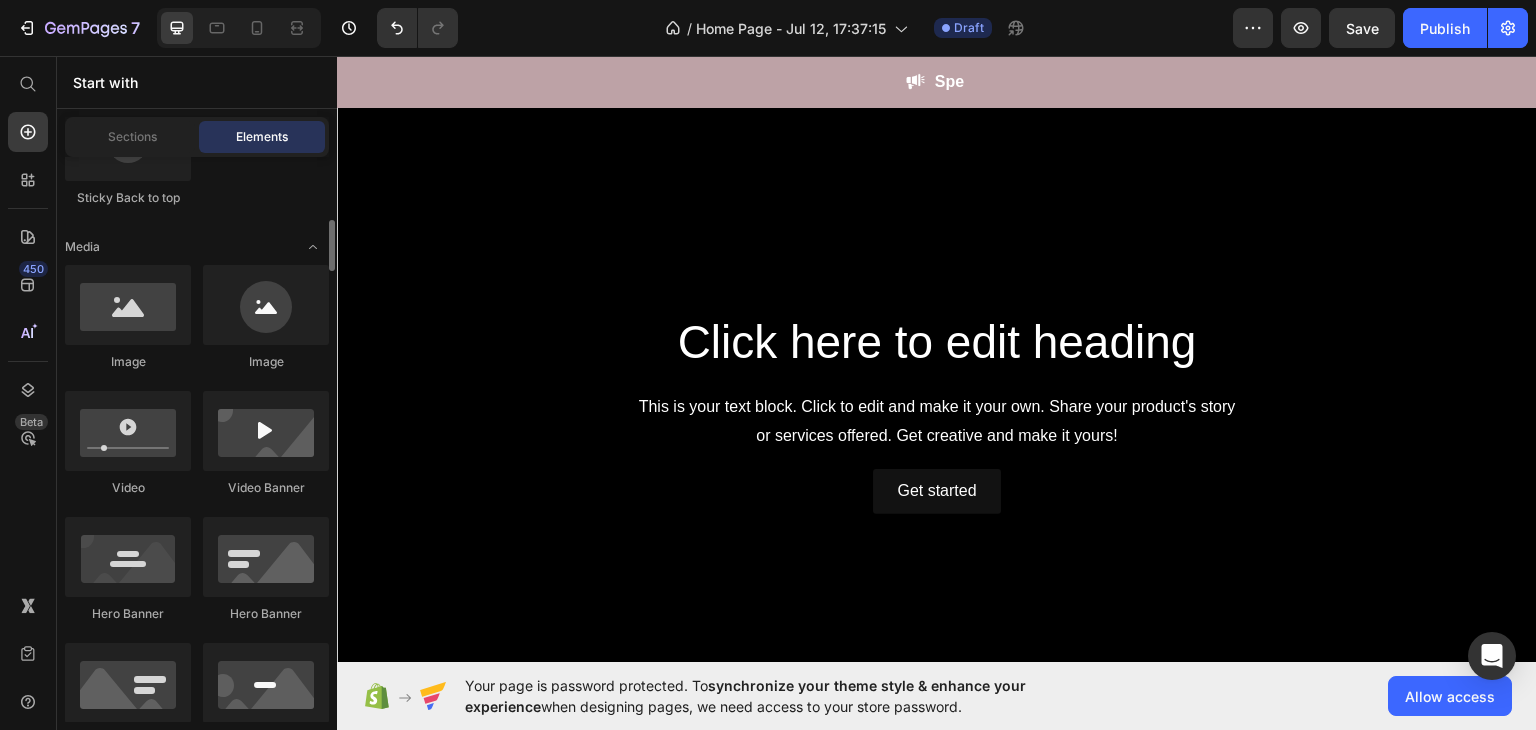 scroll, scrollTop: 681, scrollLeft: 0, axis: vertical 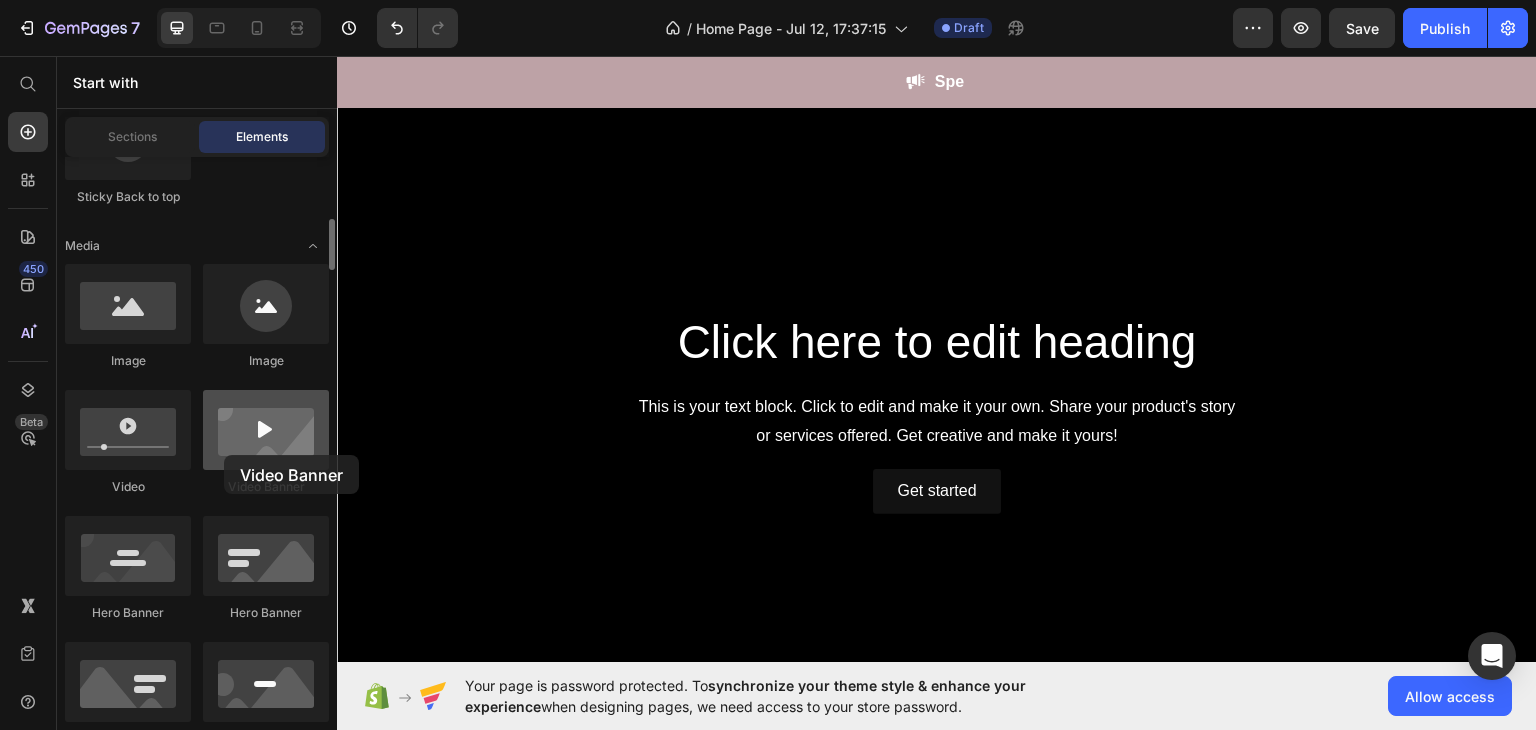click at bounding box center (266, 430) 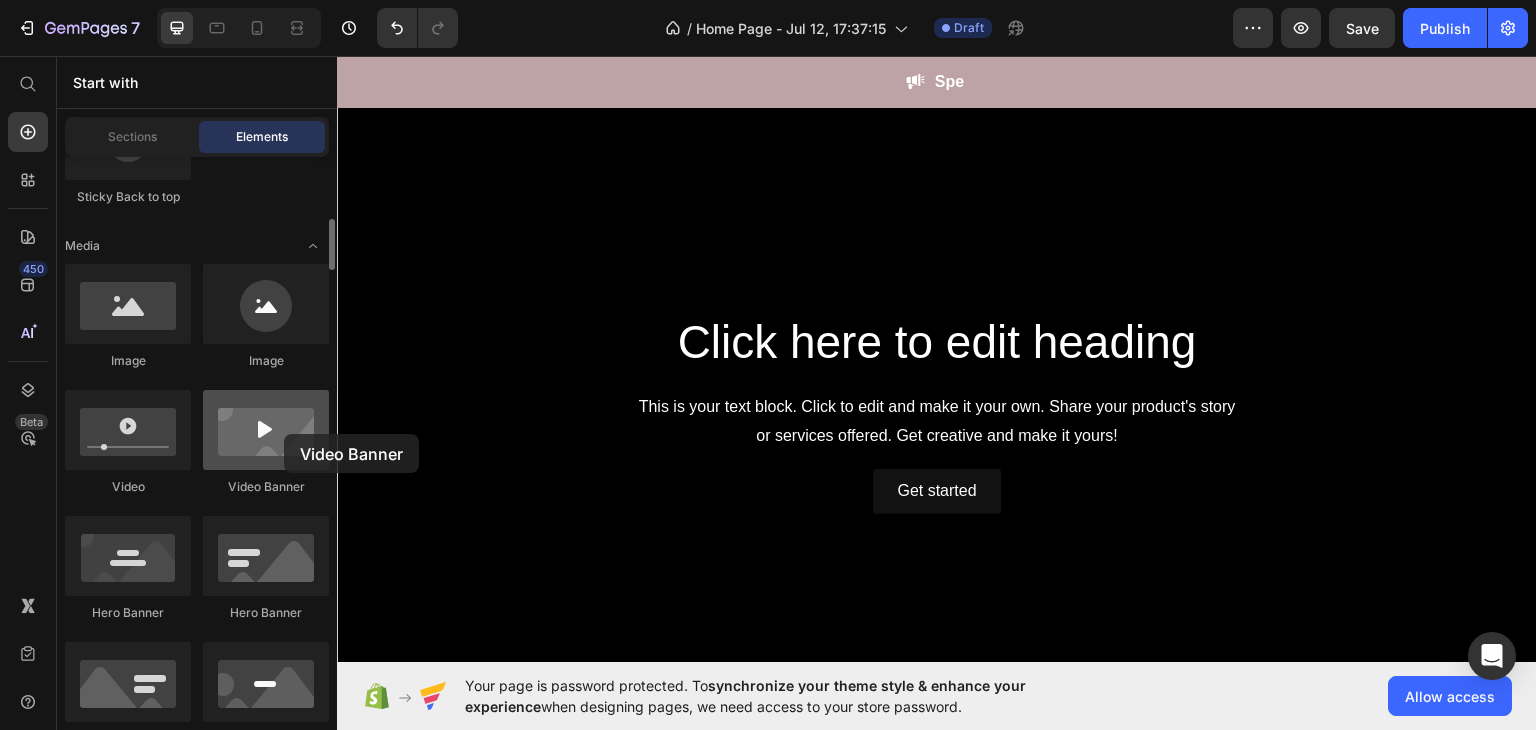 drag, startPoint x: 224, startPoint y: 455, endPoint x: 278, endPoint y: 437, distance: 56.920998 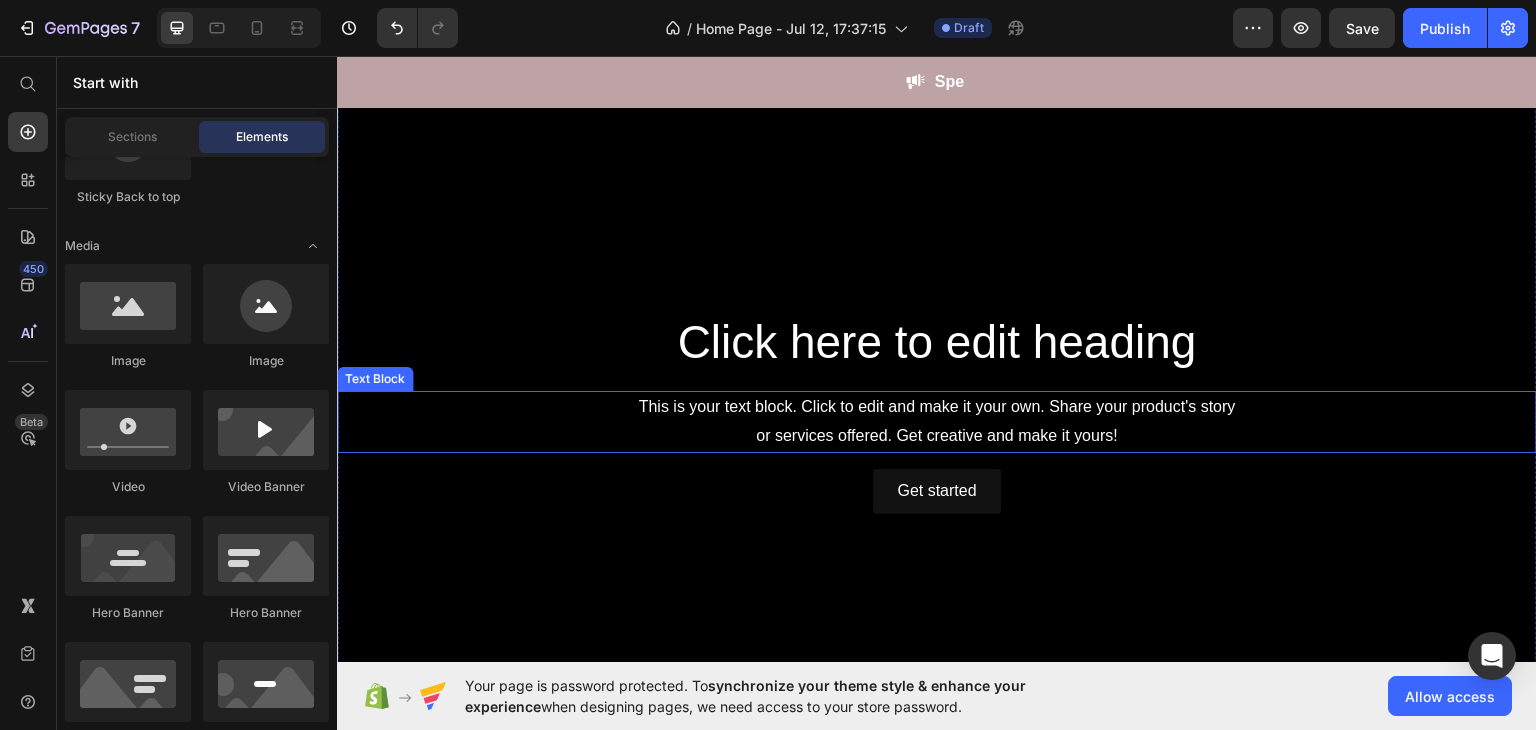 click on "This is your text block. Click to edit and make it your own. Share your product's story                   or services offered. Get creative and make it yours!" at bounding box center (937, 421) 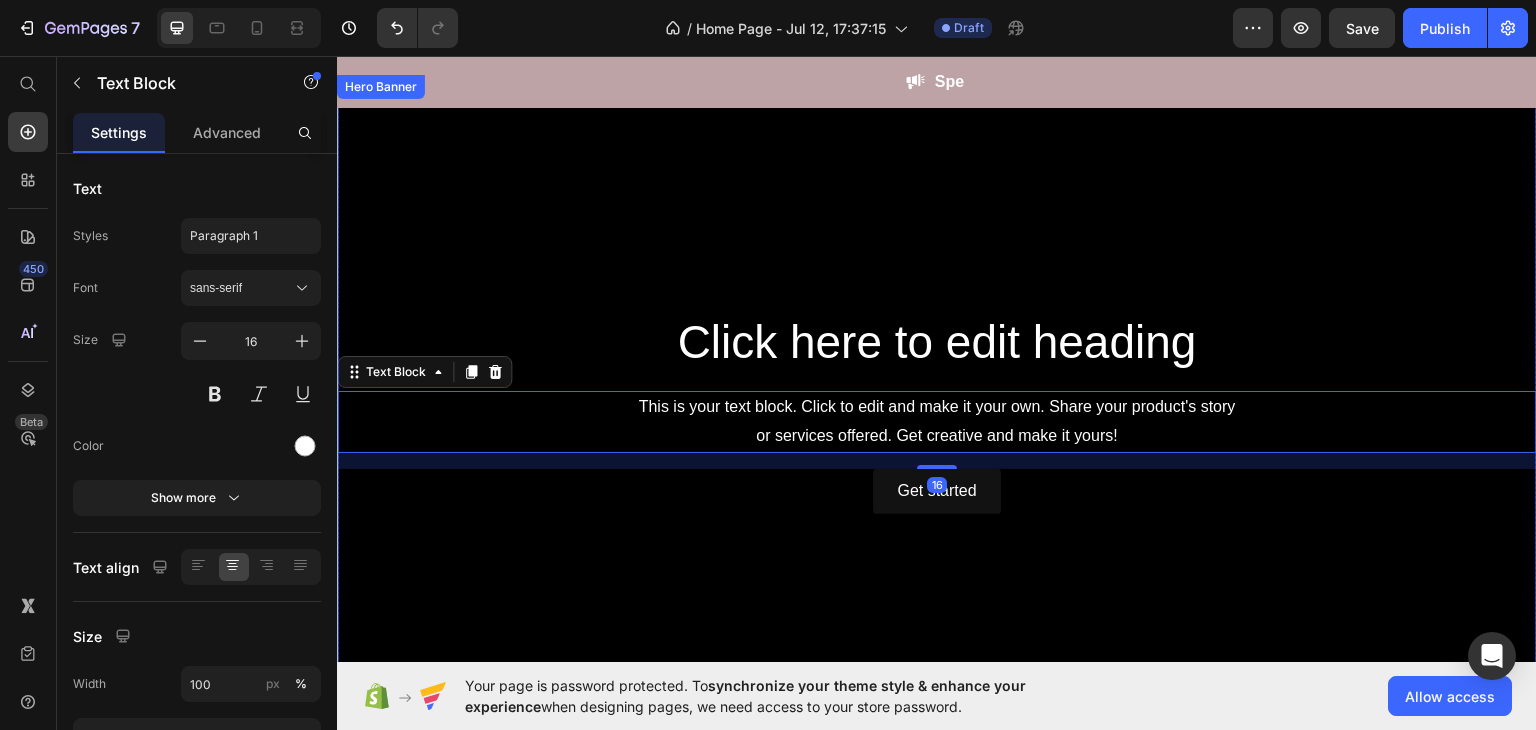 click at bounding box center (937, 411) 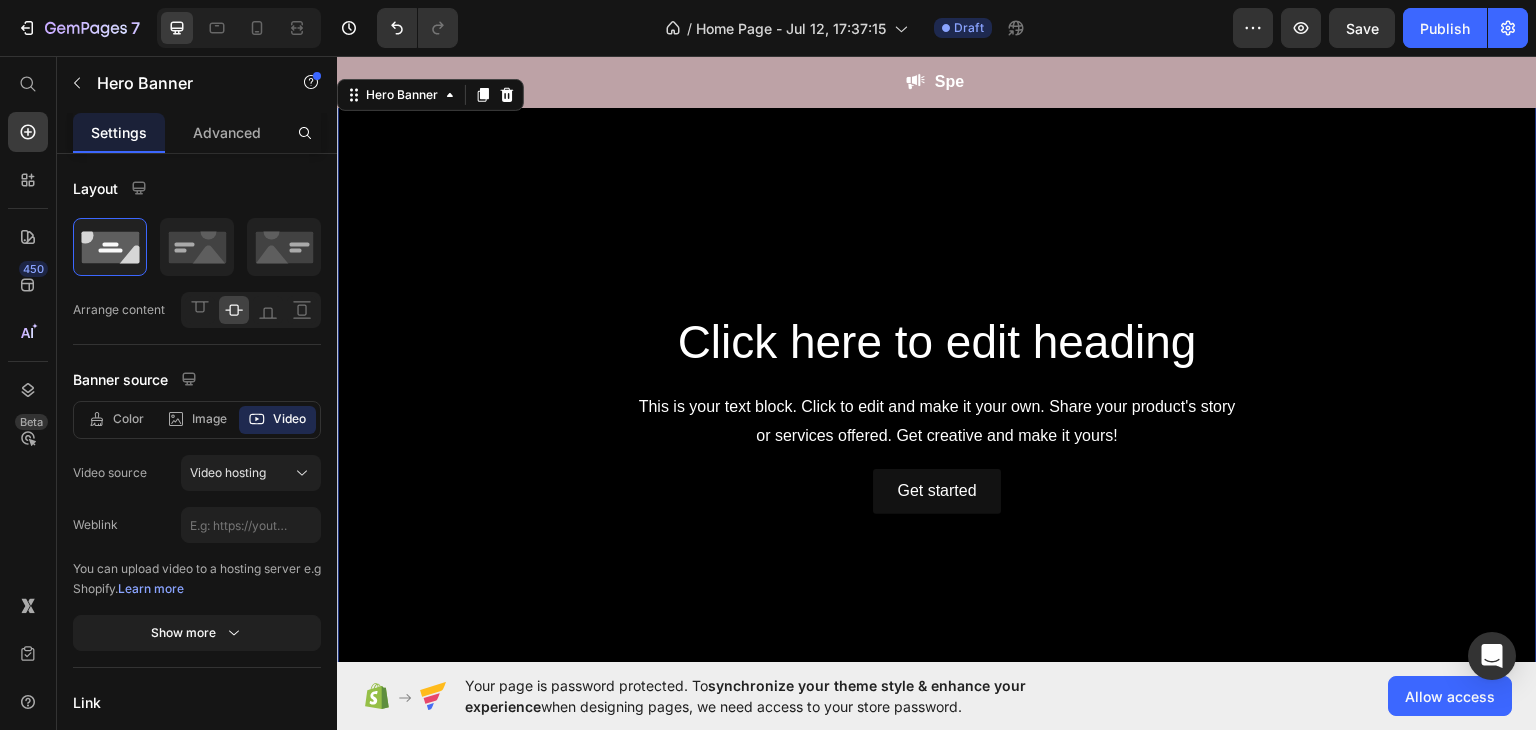 click at bounding box center (937, 411) 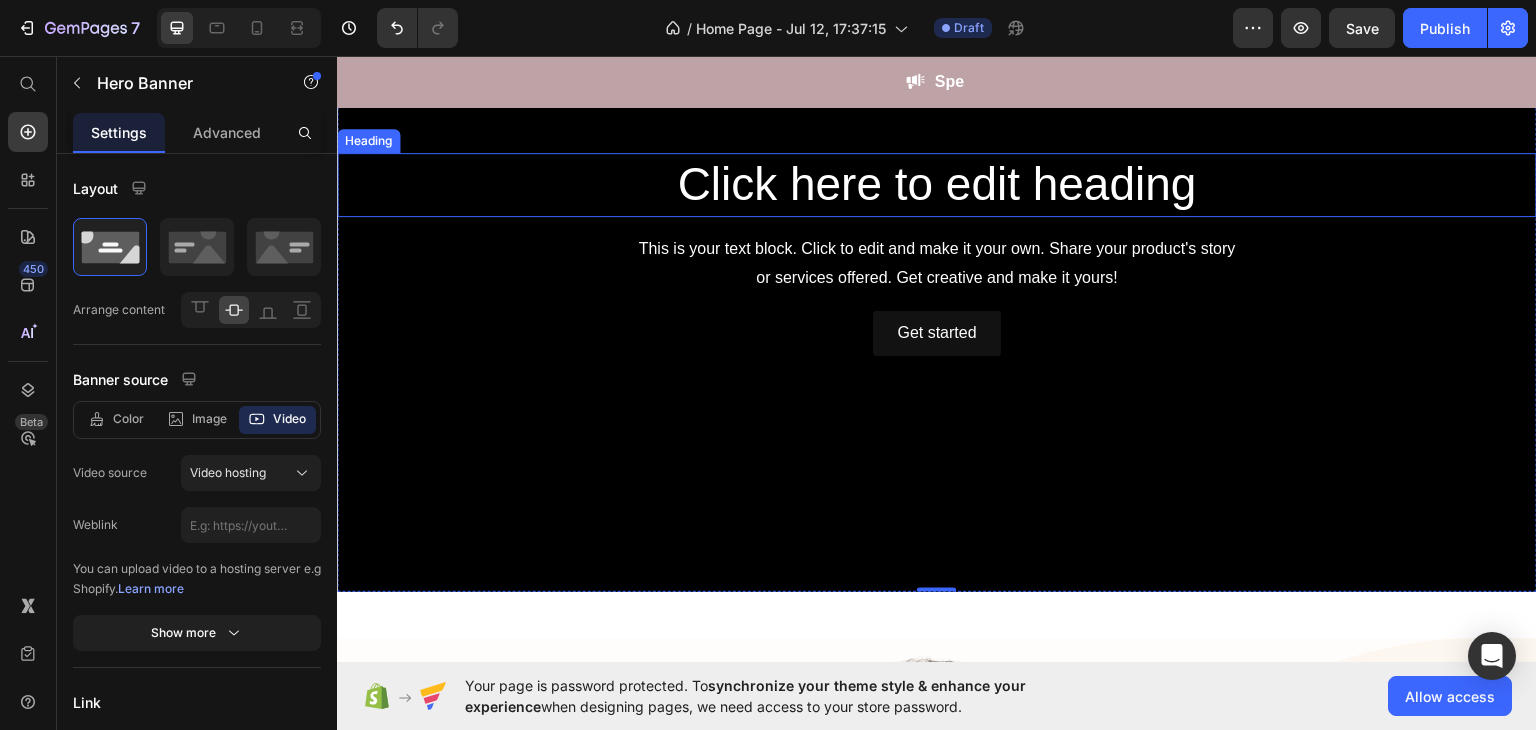 scroll, scrollTop: 308, scrollLeft: 0, axis: vertical 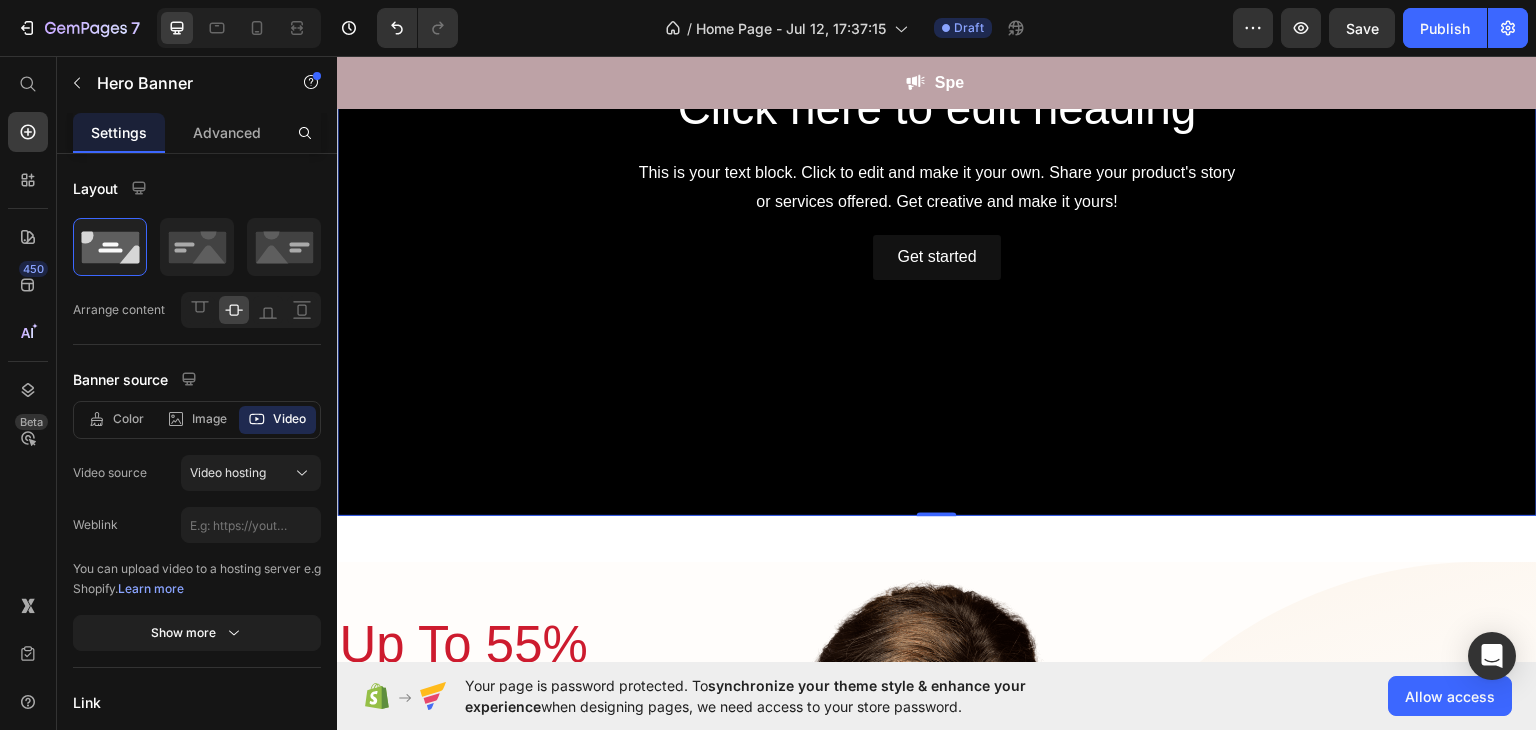 click at bounding box center (937, 177) 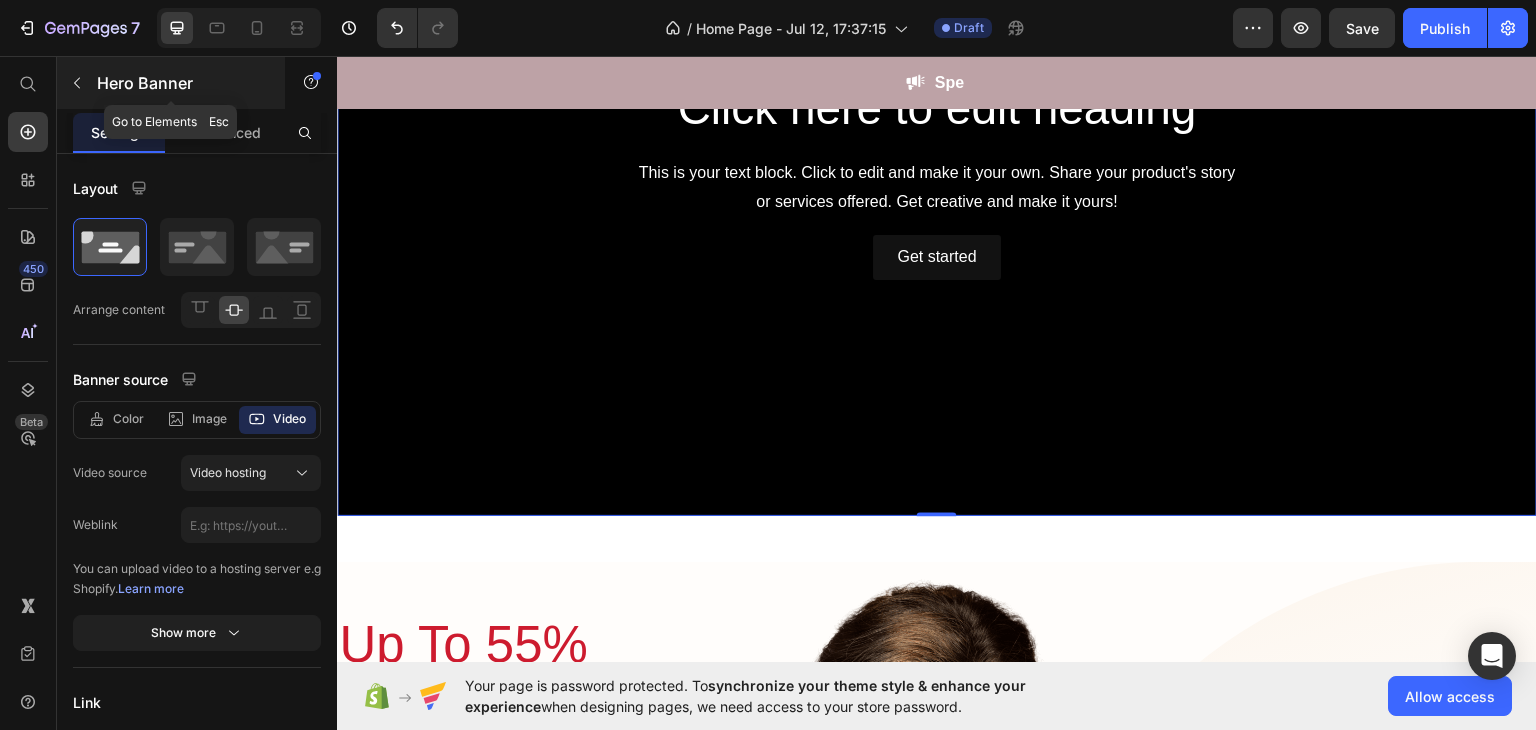 click 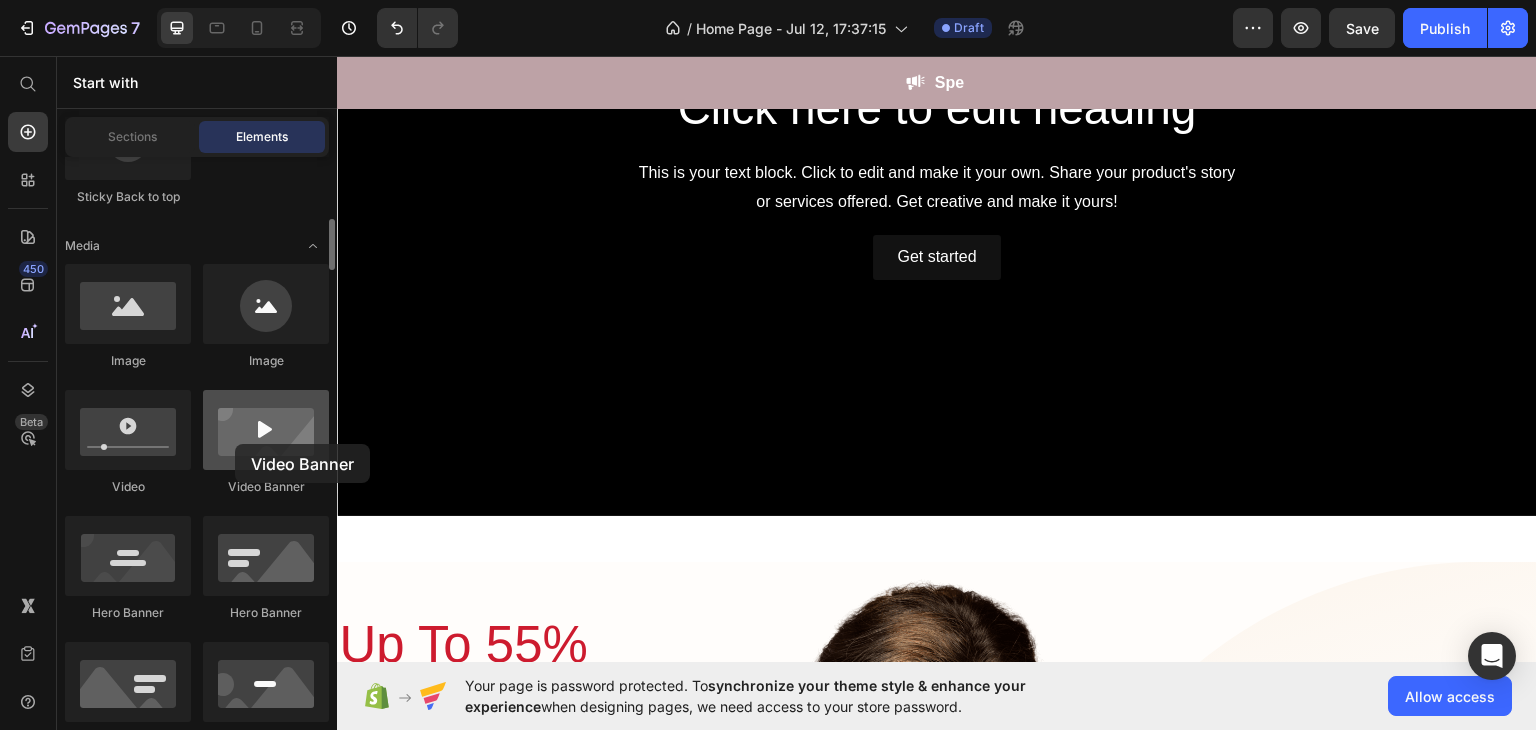 click at bounding box center [266, 430] 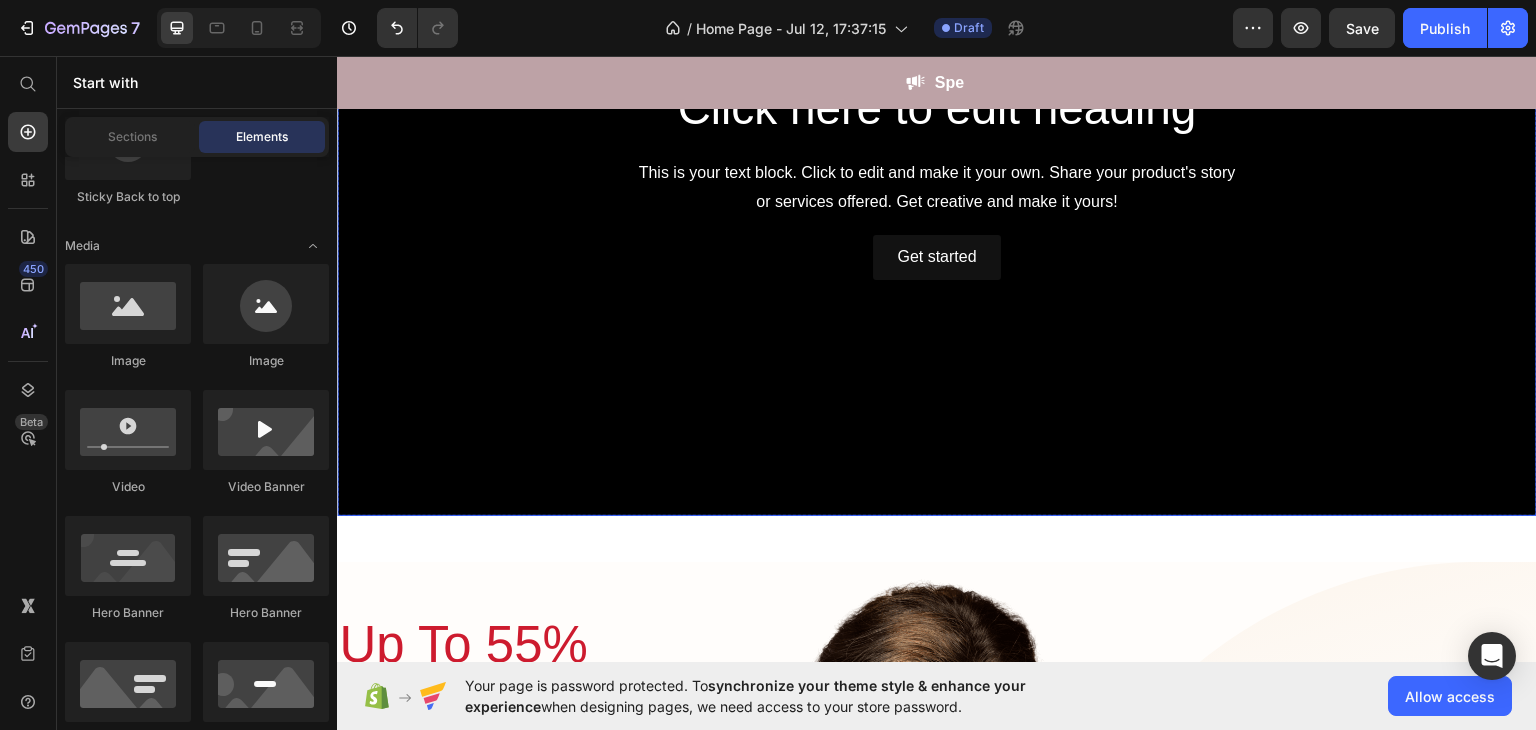 scroll, scrollTop: 0, scrollLeft: 0, axis: both 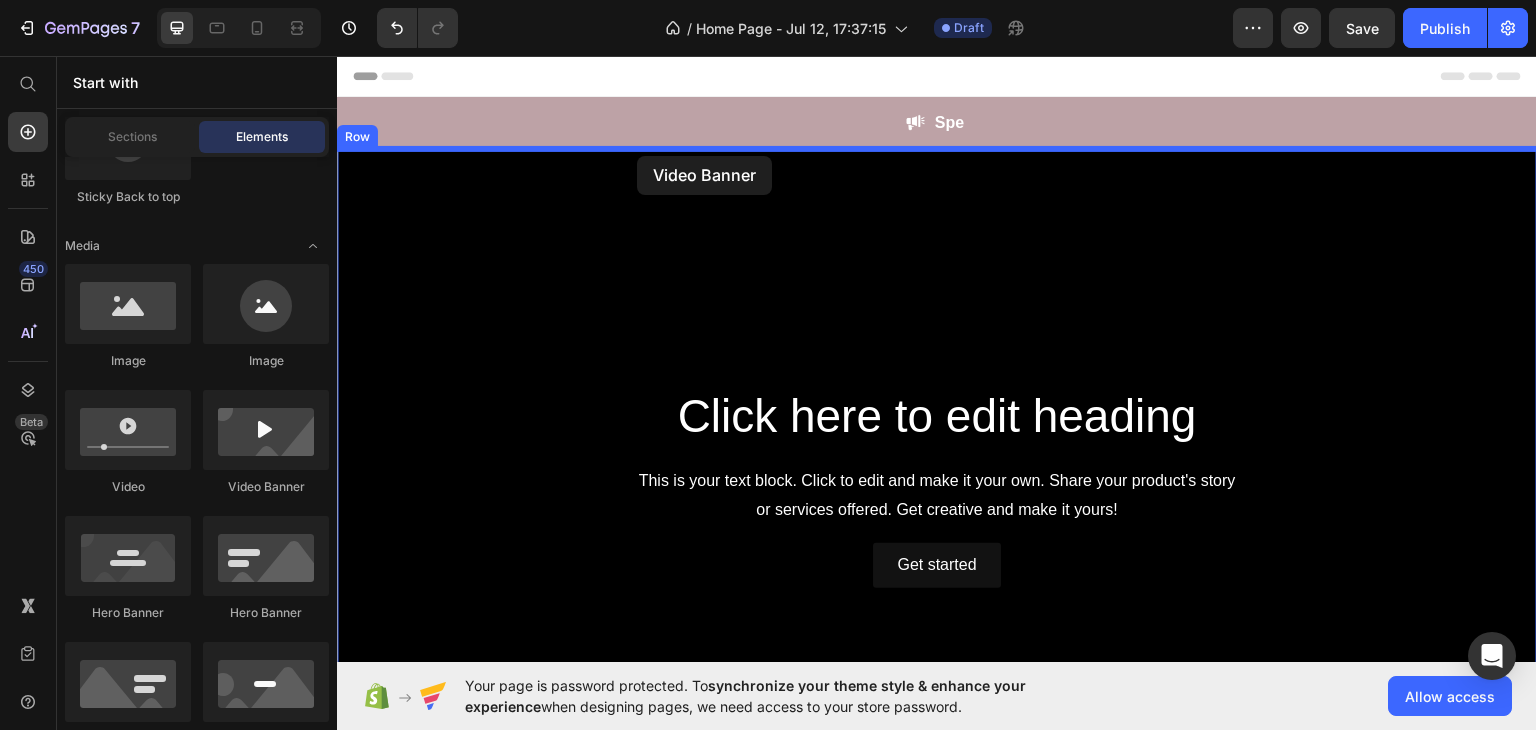 drag, startPoint x: 644, startPoint y: 504, endPoint x: 638, endPoint y: 150, distance: 354.05084 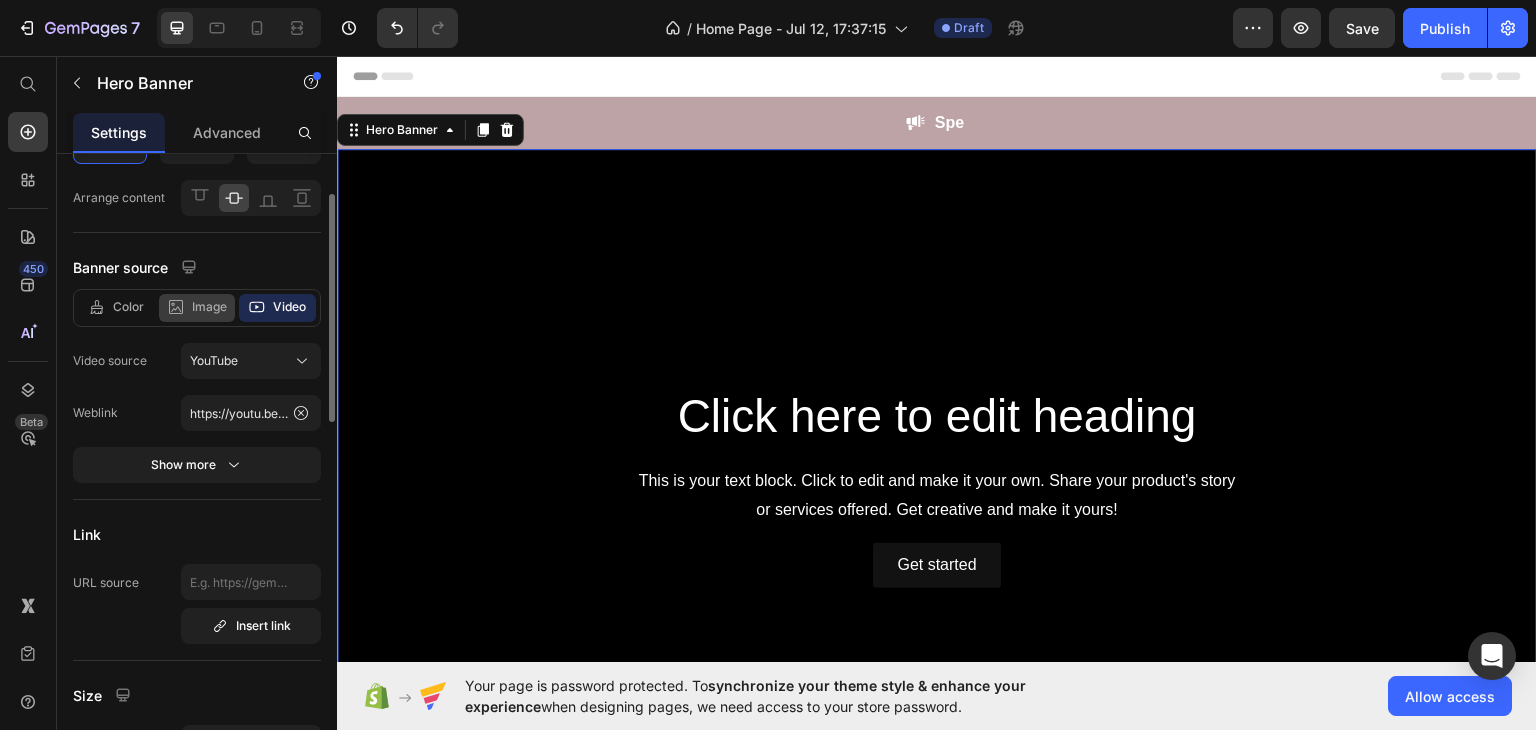 scroll, scrollTop: 155, scrollLeft: 0, axis: vertical 